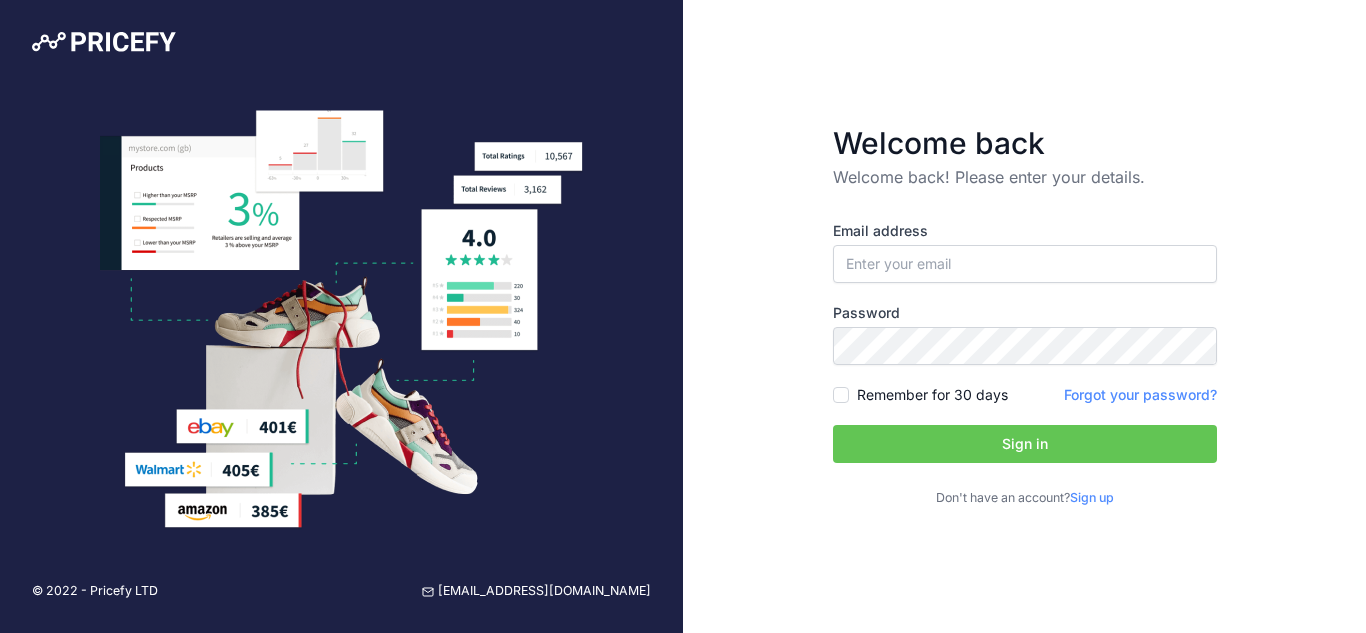 scroll, scrollTop: 0, scrollLeft: 0, axis: both 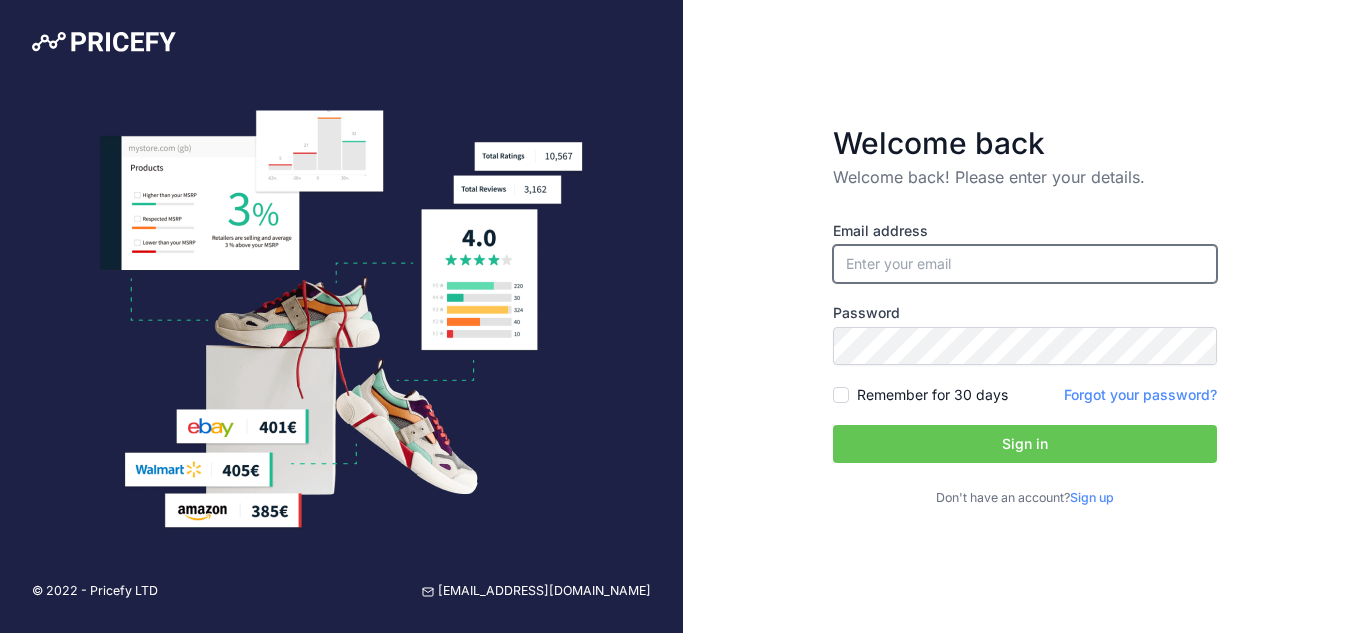 click at bounding box center [1025, 264] 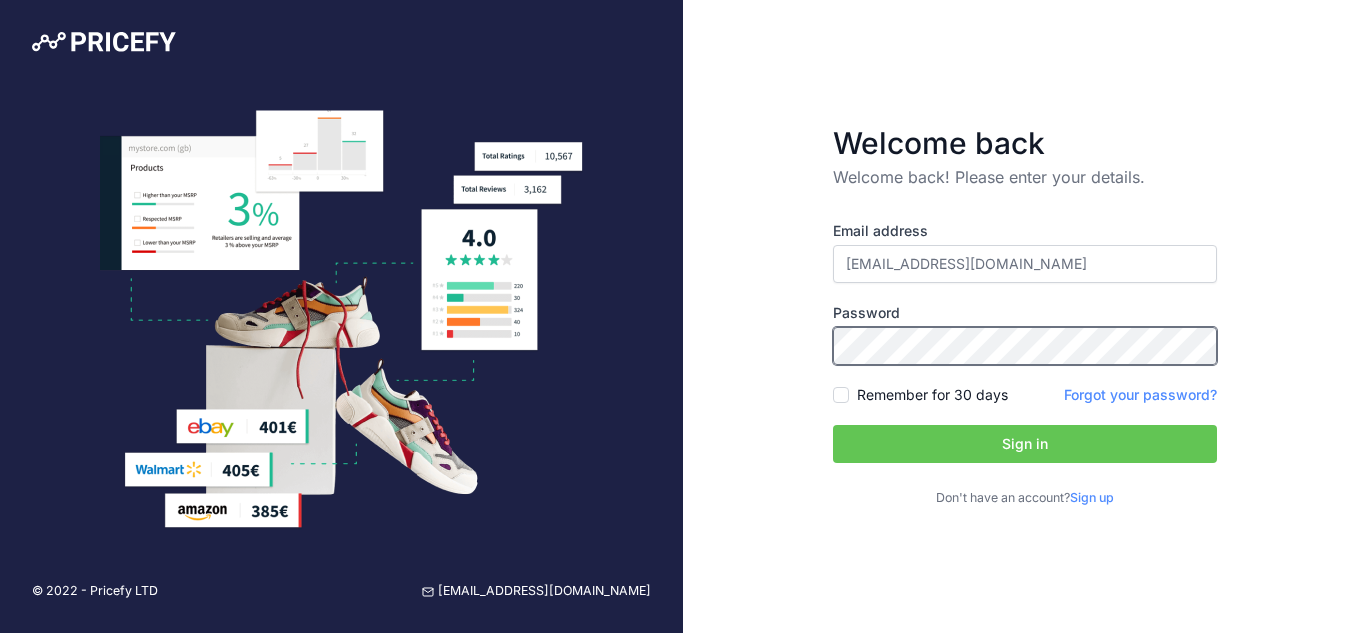 click on "Sign in" at bounding box center [1025, 444] 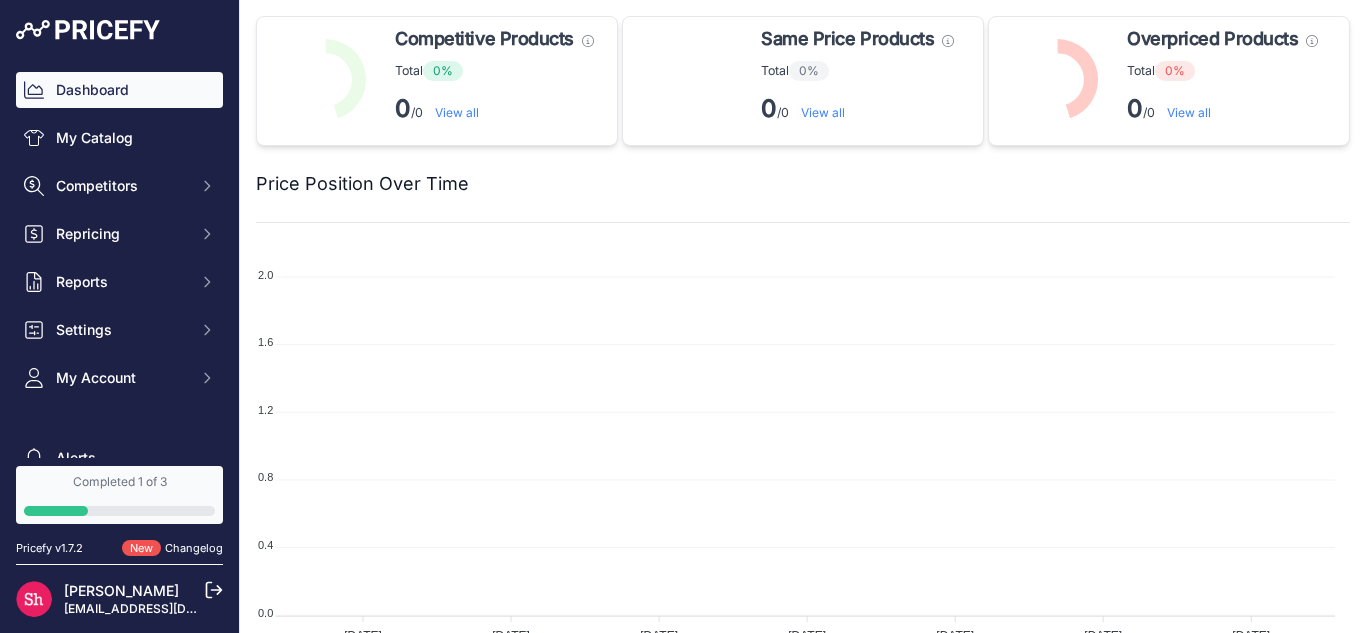 scroll, scrollTop: 0, scrollLeft: 0, axis: both 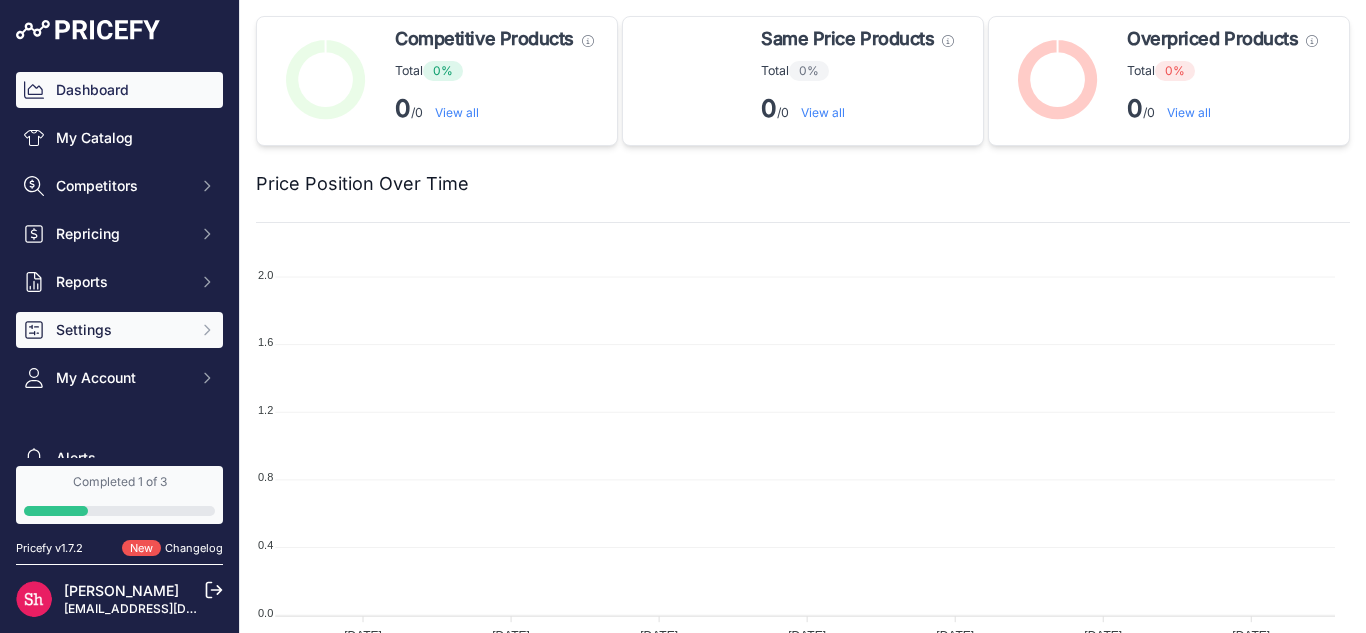 click on "Settings" at bounding box center (119, 330) 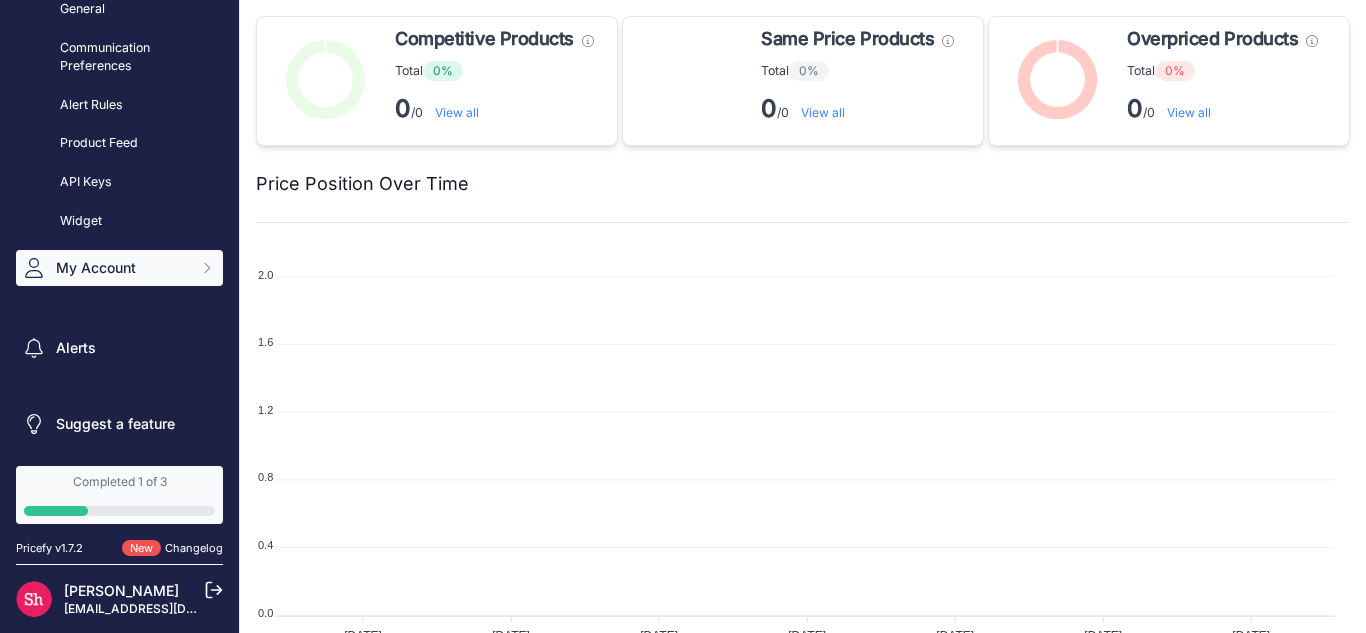click on "My Account" at bounding box center [121, 268] 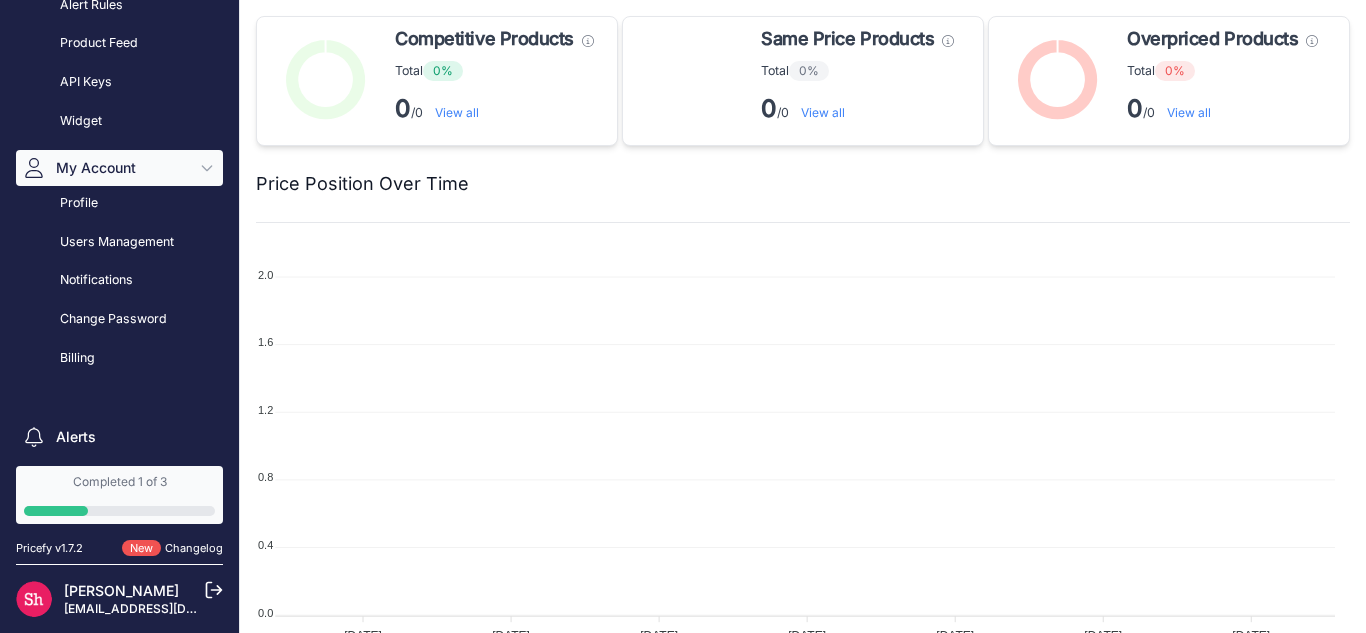 scroll, scrollTop: 256, scrollLeft: 0, axis: vertical 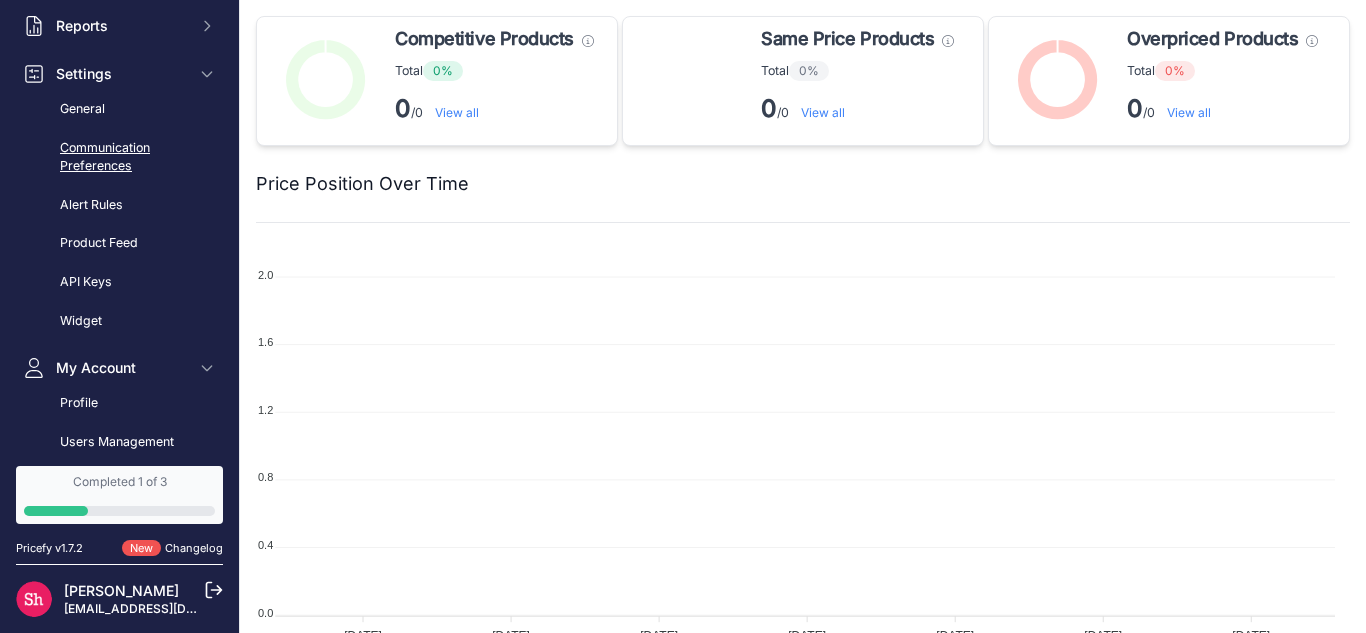 click on "Communication Preferences" at bounding box center [119, 157] 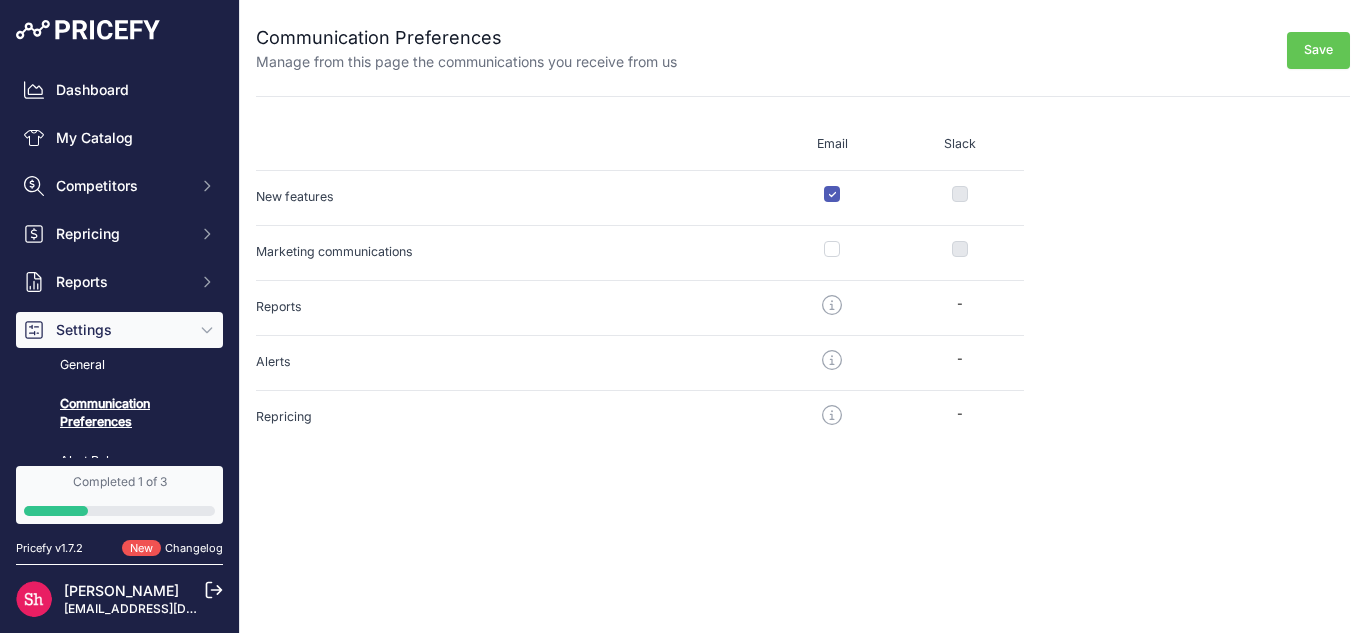 scroll, scrollTop: 0, scrollLeft: 0, axis: both 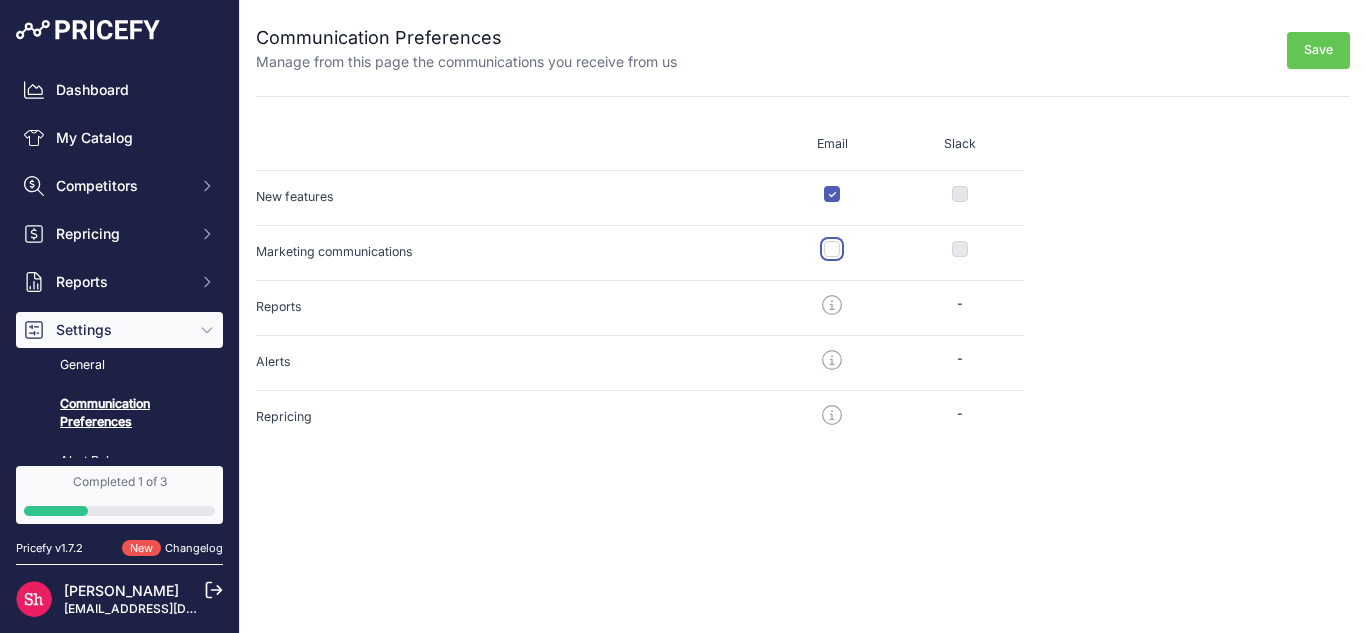 click at bounding box center (832, 249) 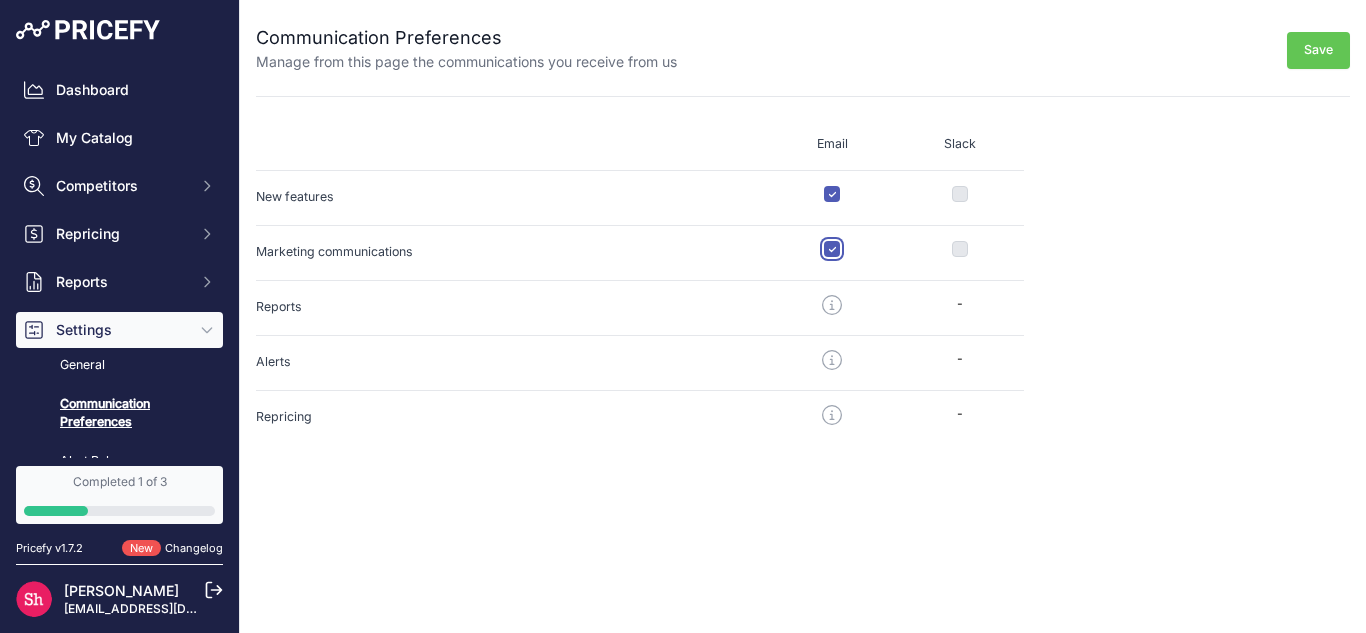 click at bounding box center [832, 249] 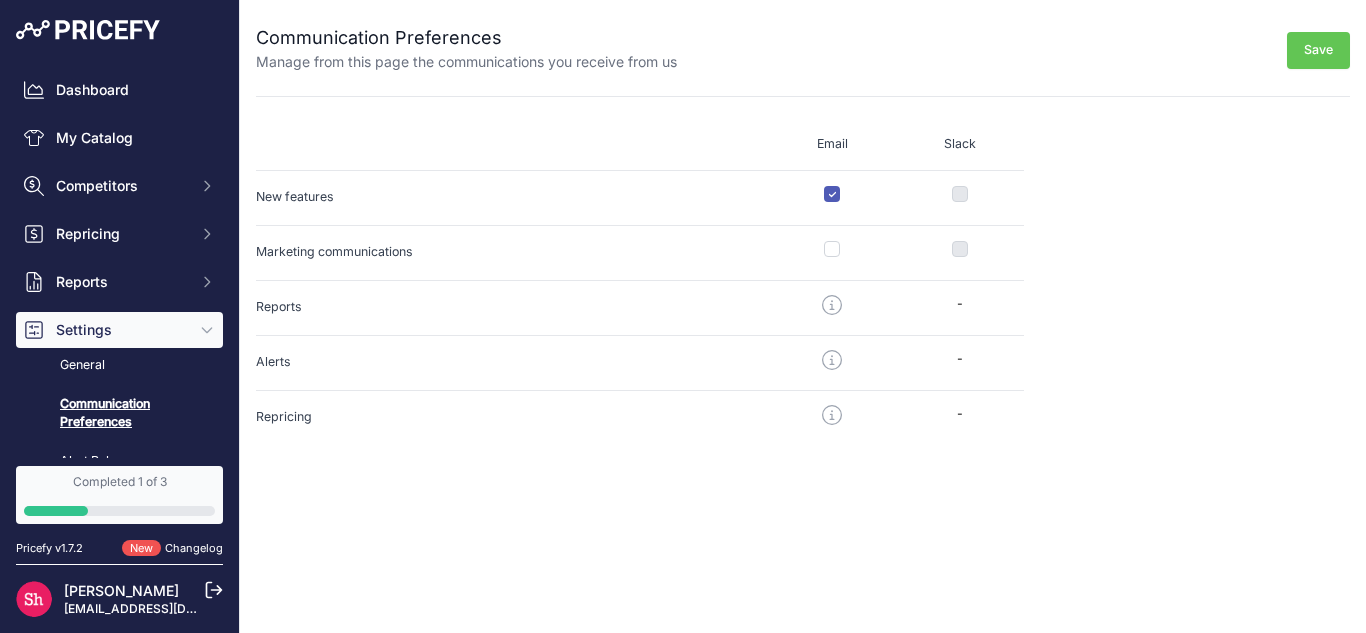 click at bounding box center (960, 194) 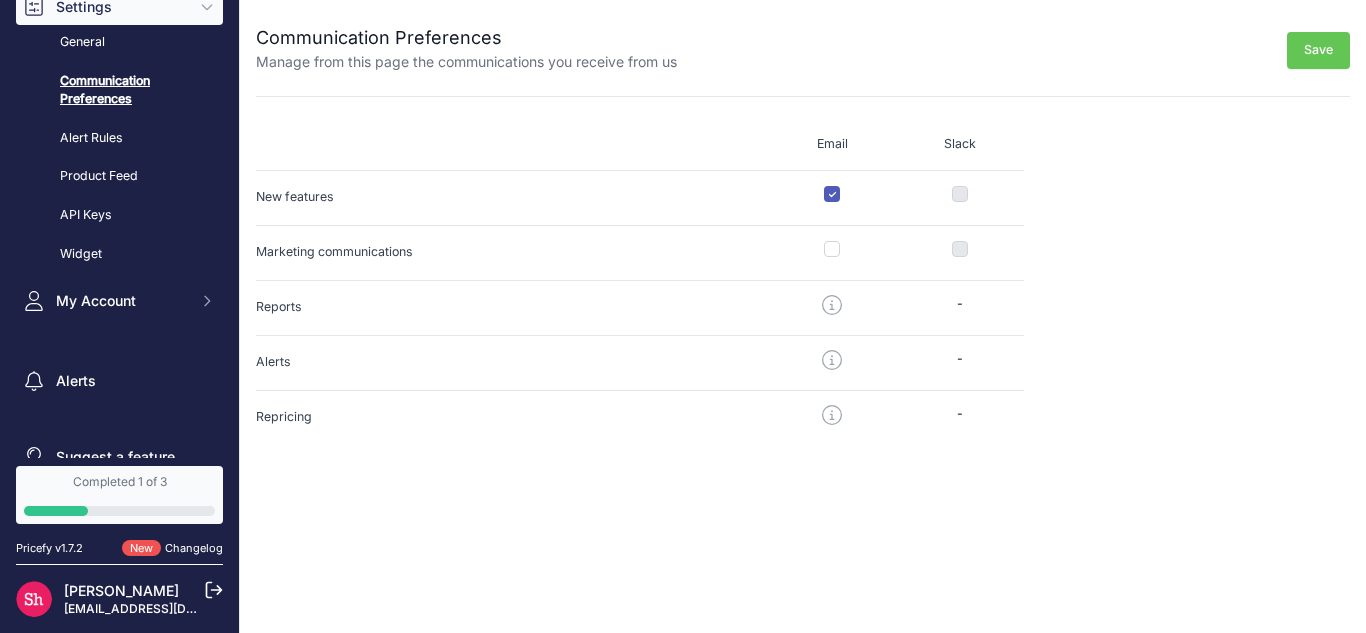 scroll, scrollTop: 356, scrollLeft: 0, axis: vertical 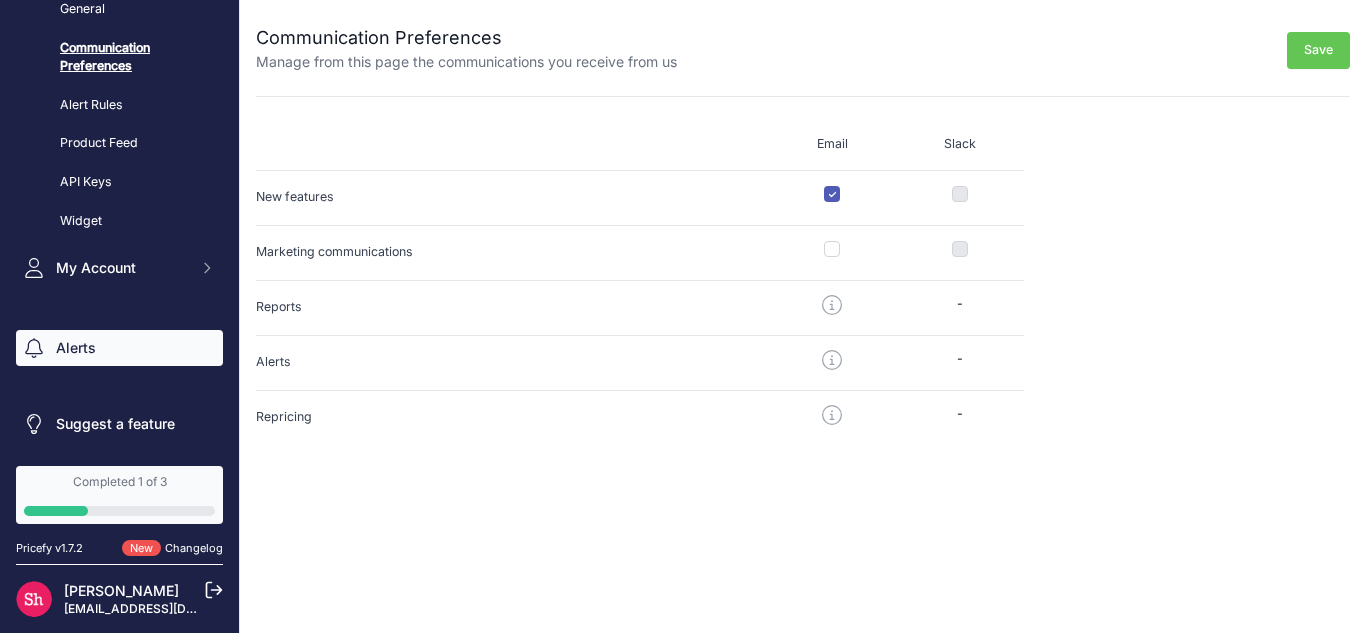 click on "Alerts" at bounding box center (119, 348) 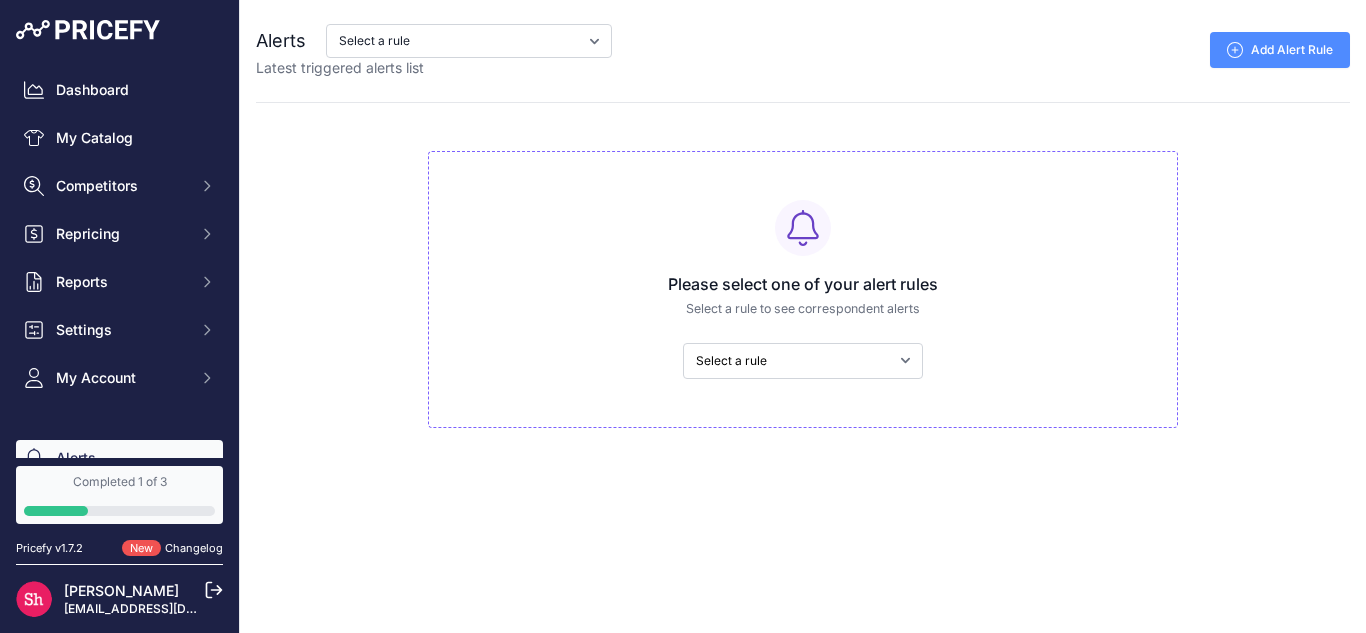 scroll, scrollTop: 0, scrollLeft: 0, axis: both 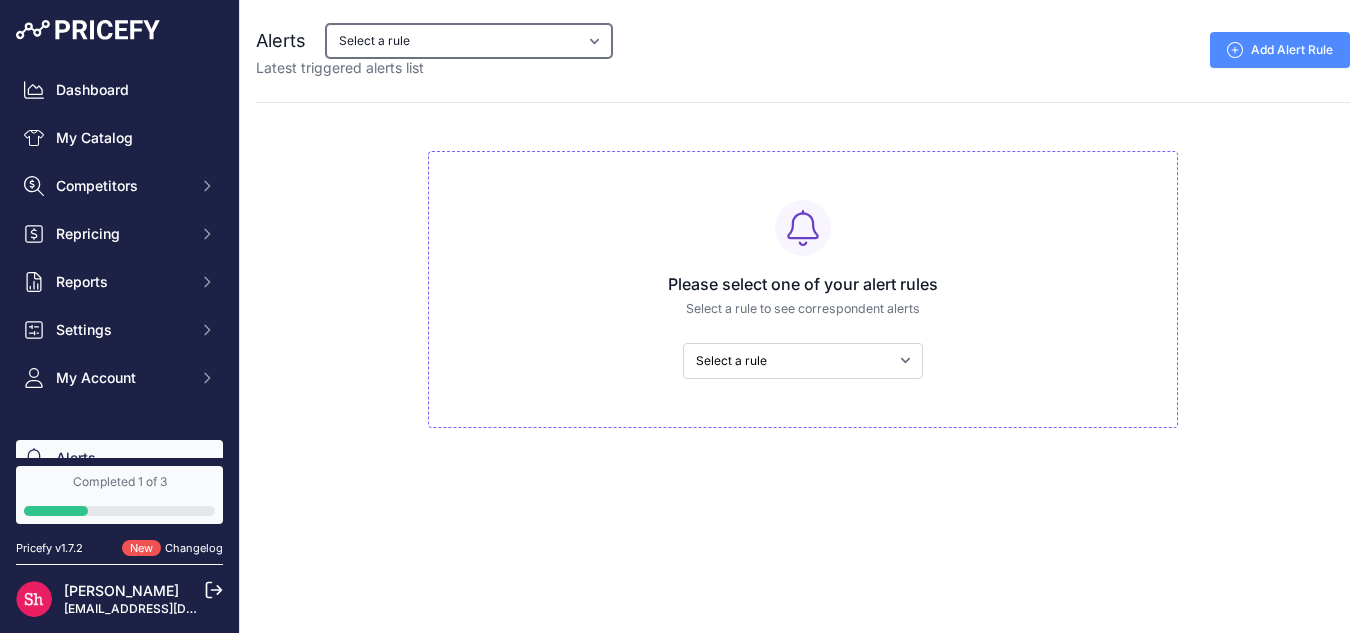 click on "Select a rule
My competitors are 5% cheaper than me" at bounding box center [469, 41] 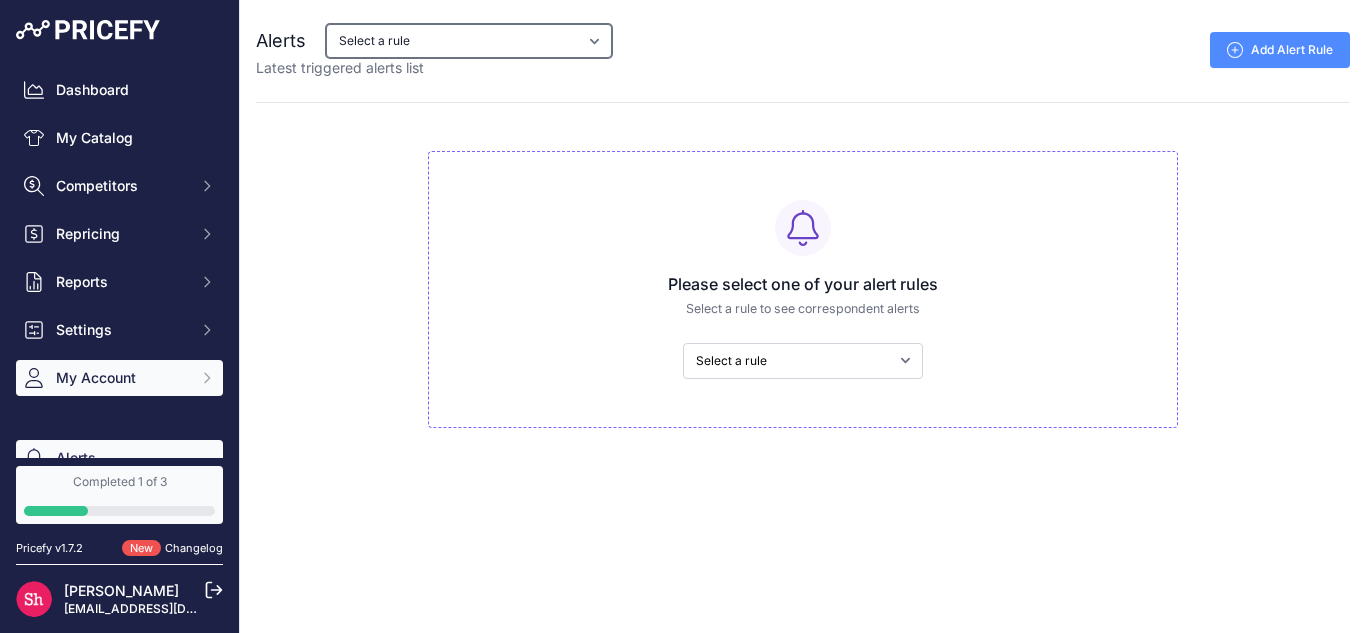 scroll, scrollTop: 100, scrollLeft: 0, axis: vertical 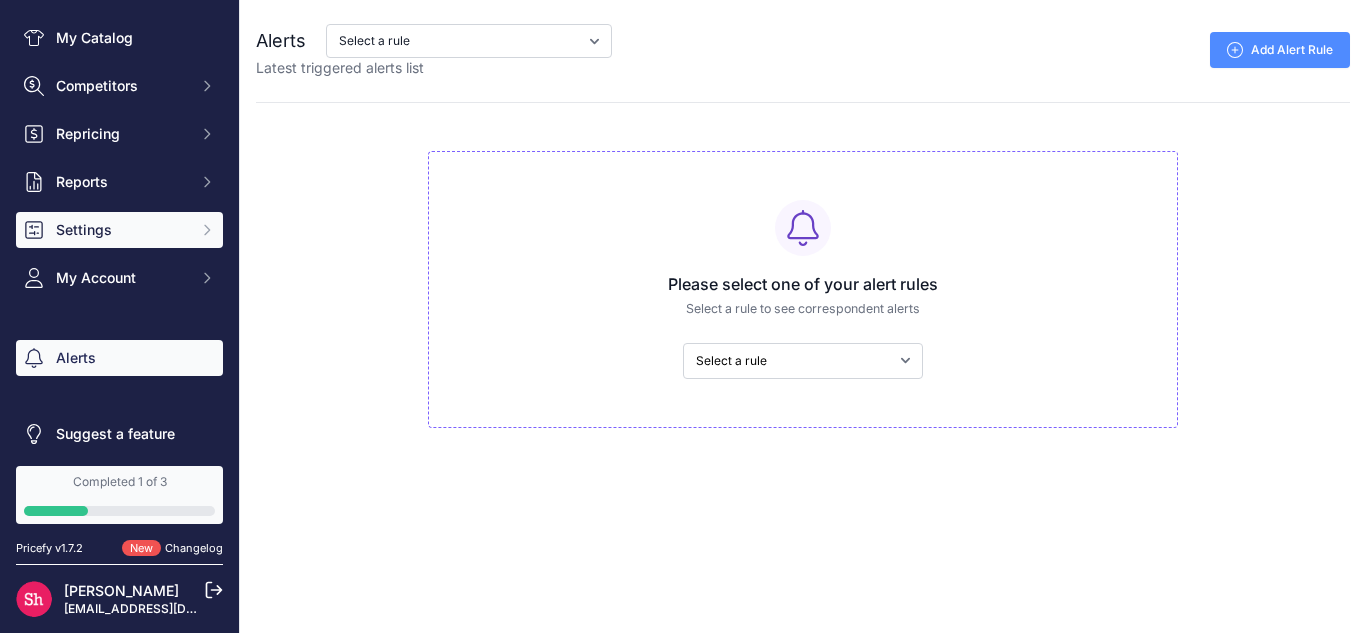click on "Settings" at bounding box center (121, 230) 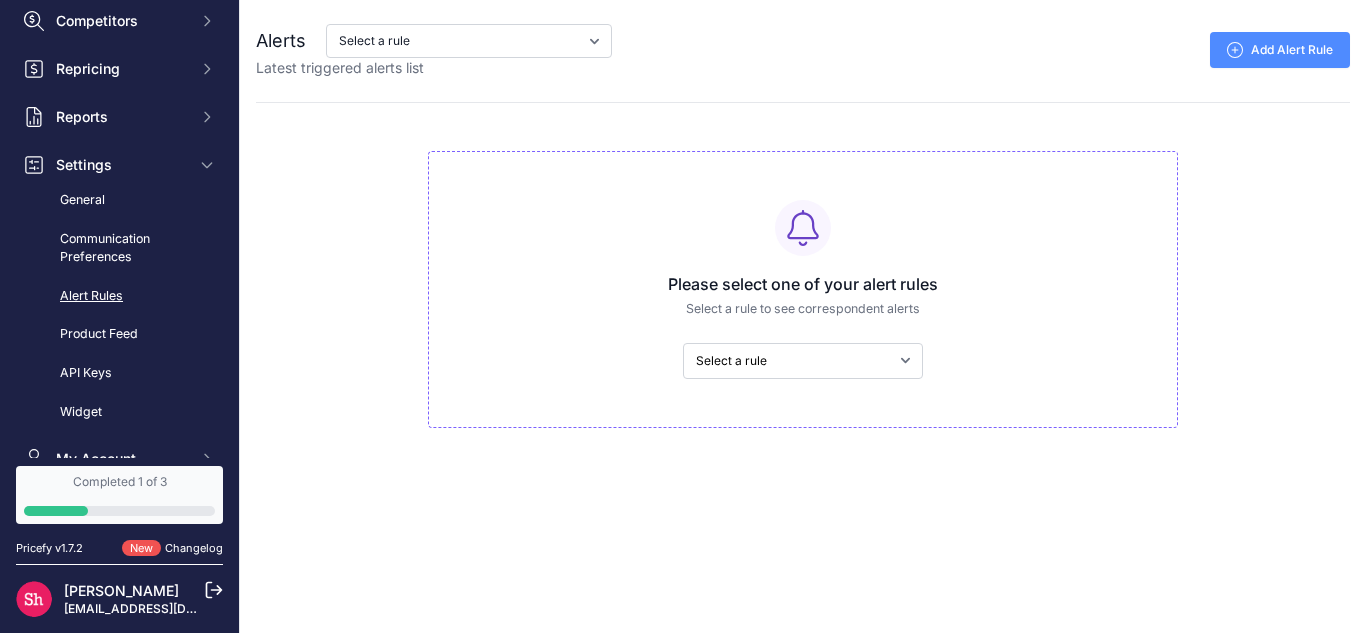 scroll, scrollTop: 200, scrollLeft: 0, axis: vertical 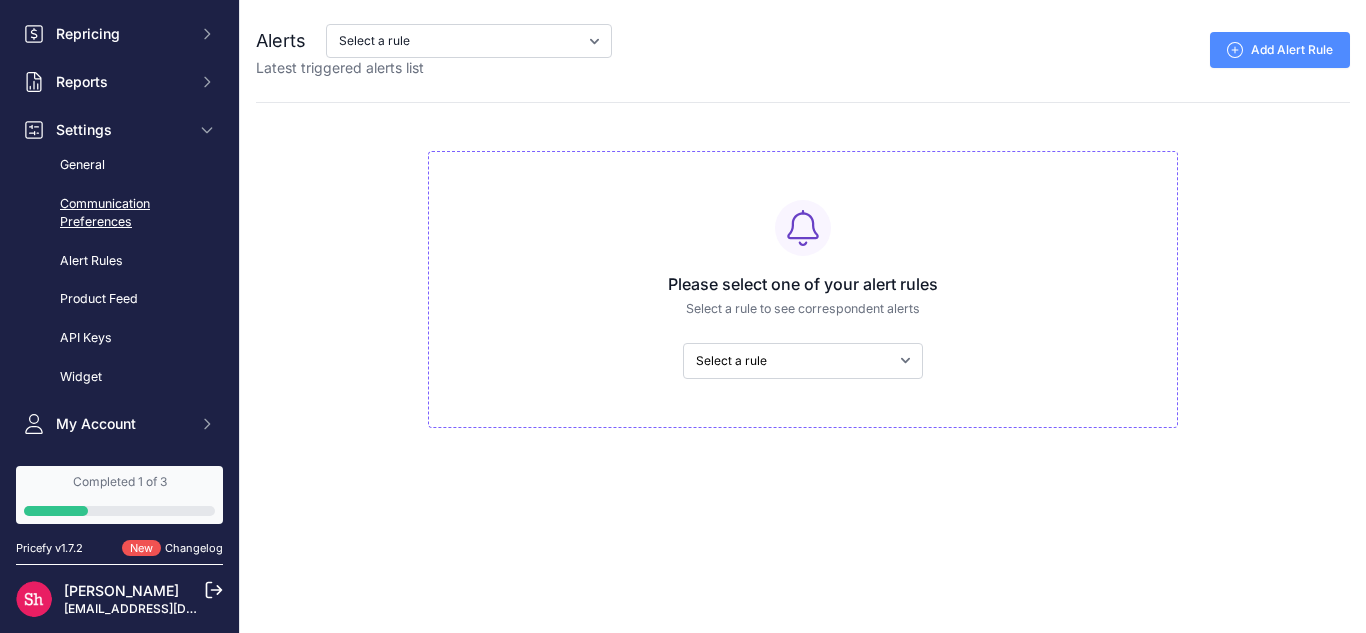 click on "Communication Preferences" at bounding box center [119, 213] 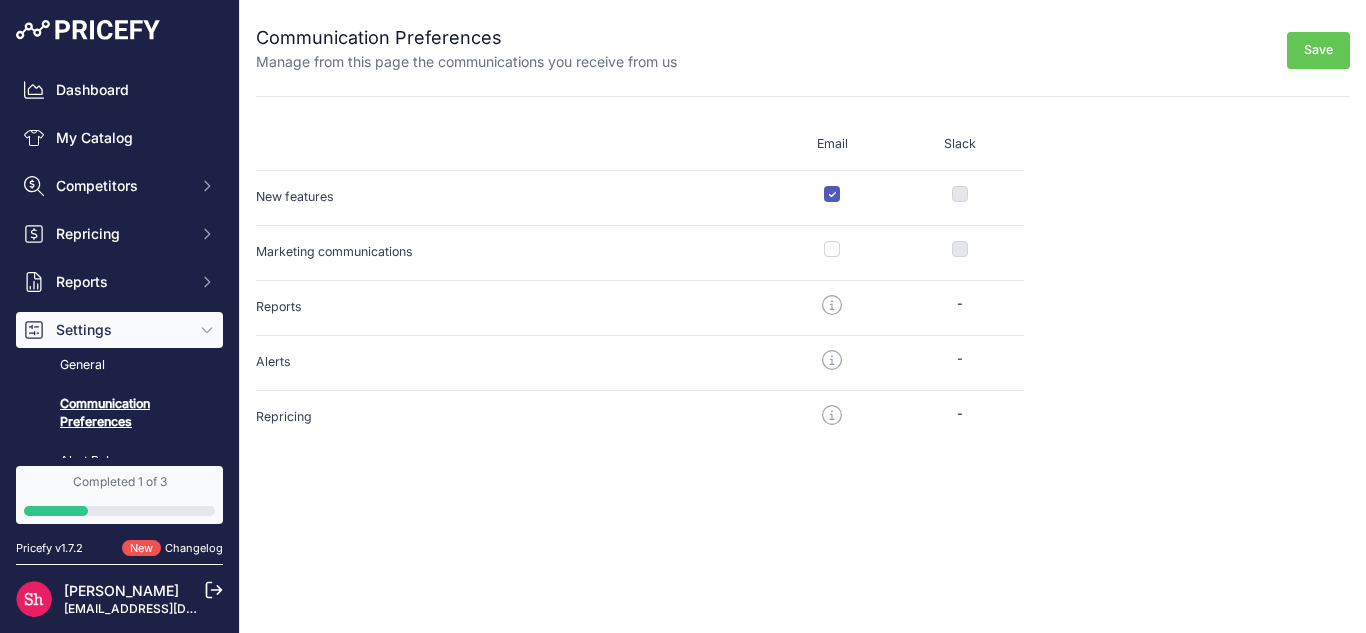 scroll, scrollTop: 0, scrollLeft: 0, axis: both 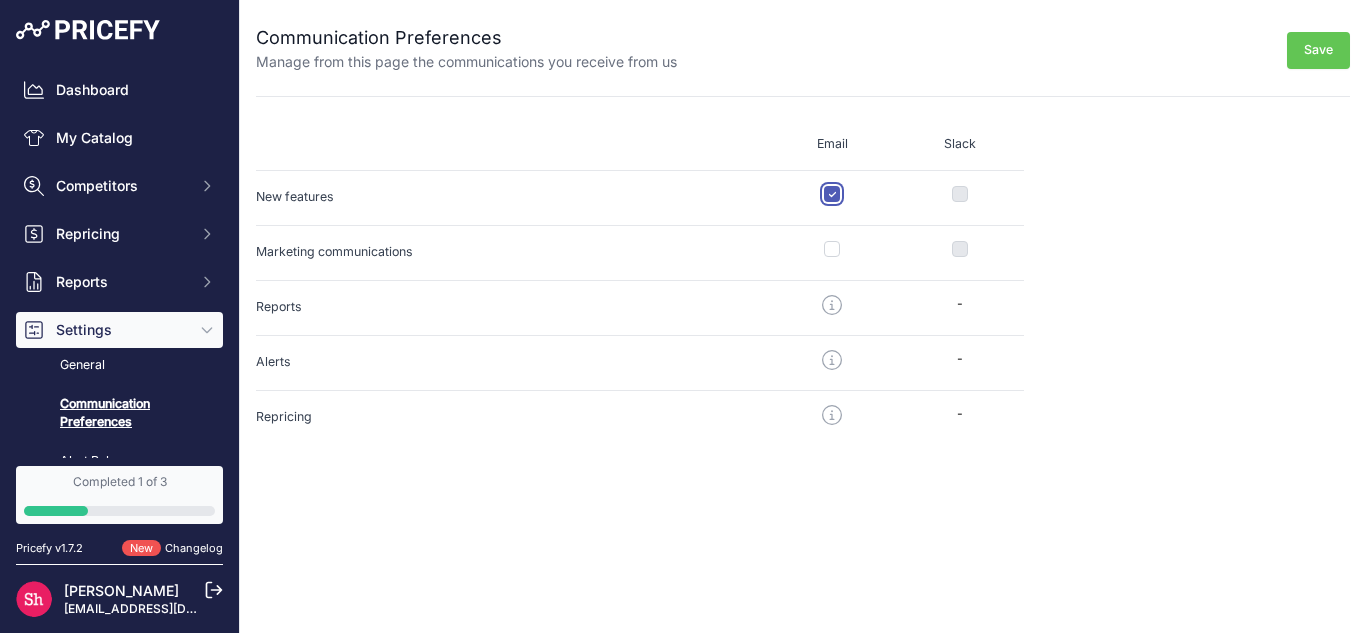 click at bounding box center [832, 194] 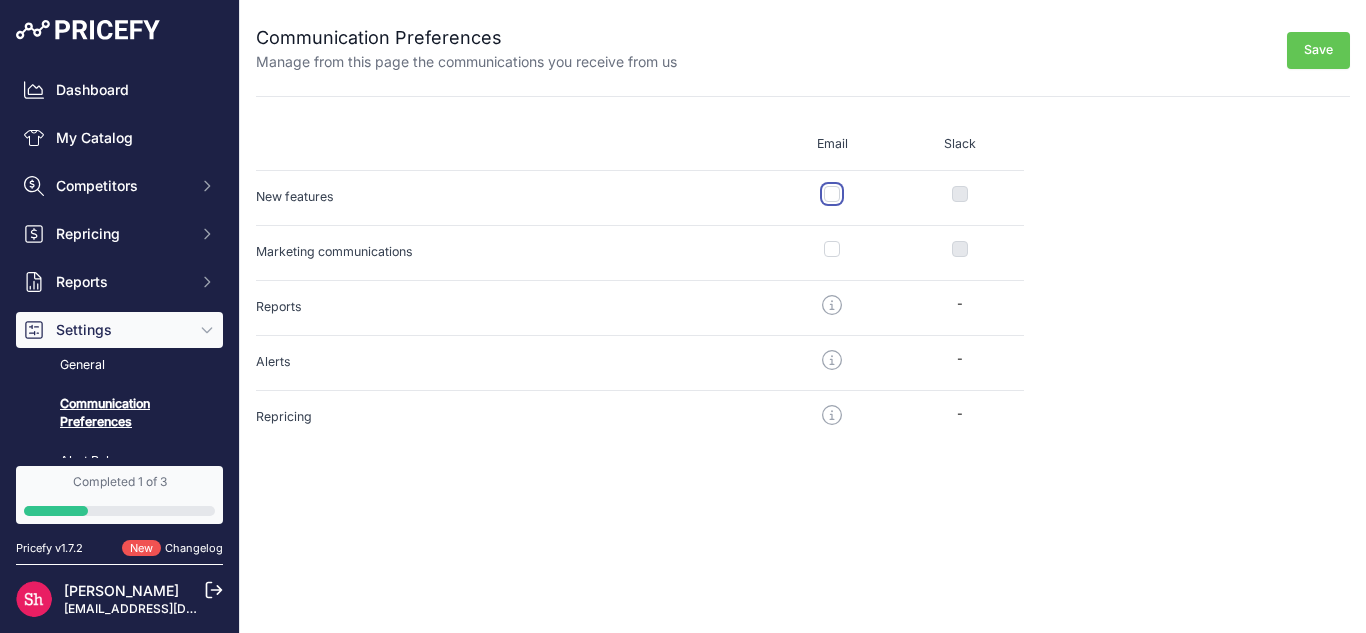 click at bounding box center [832, 194] 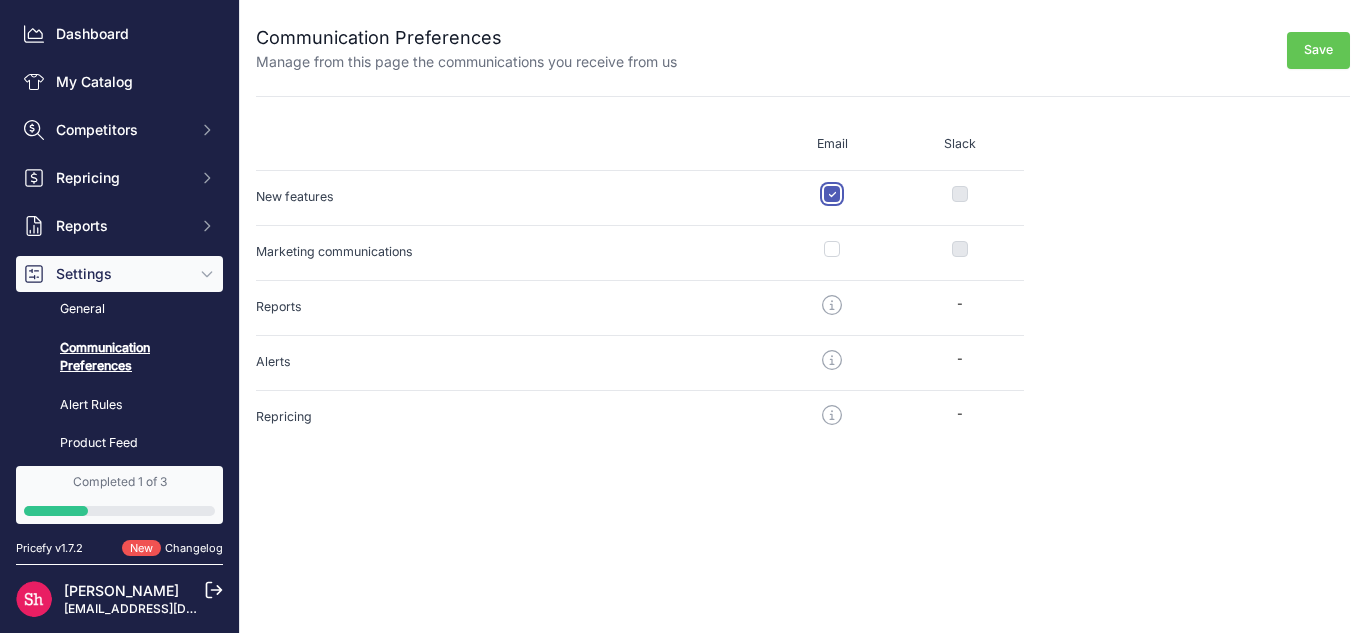 scroll, scrollTop: 0, scrollLeft: 0, axis: both 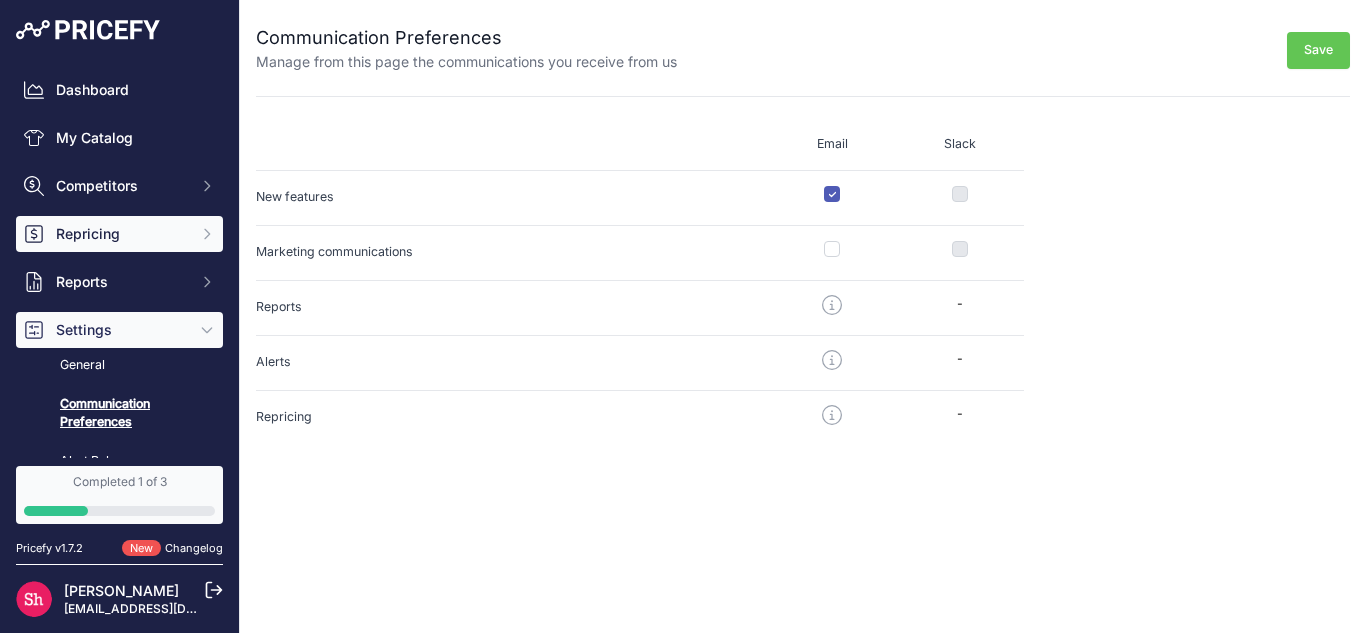 click on "Repricing" at bounding box center [119, 234] 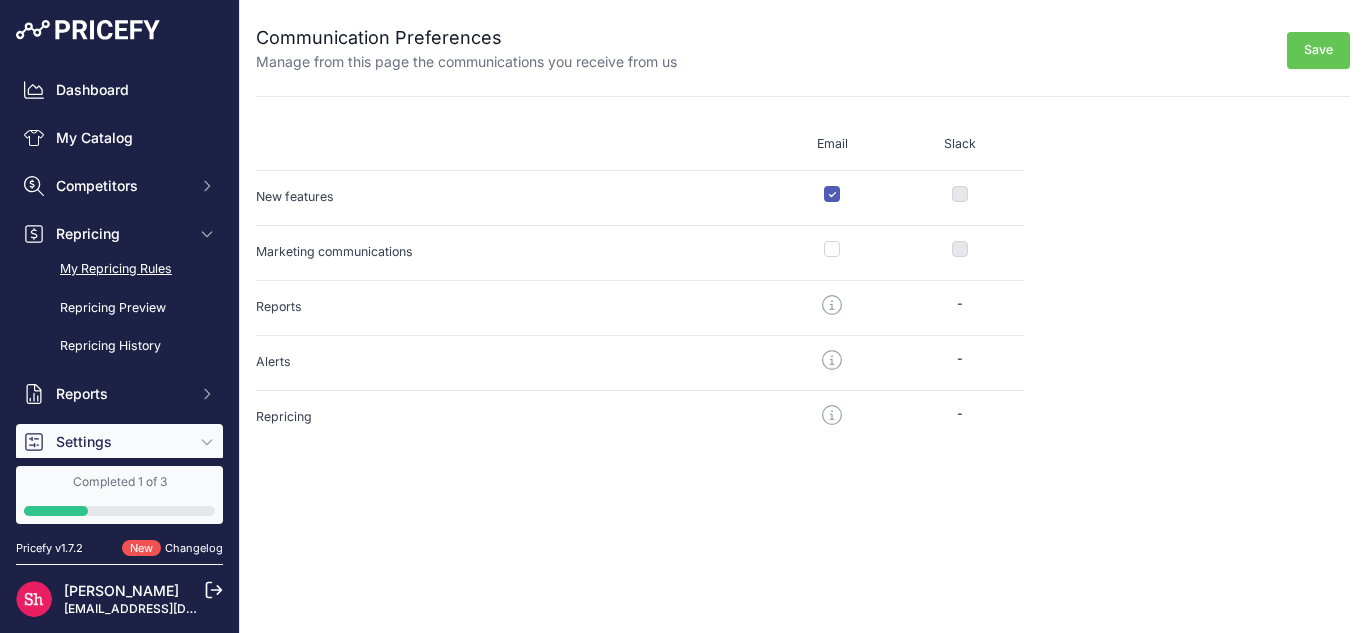 click on "My Repricing Rules" at bounding box center [119, 269] 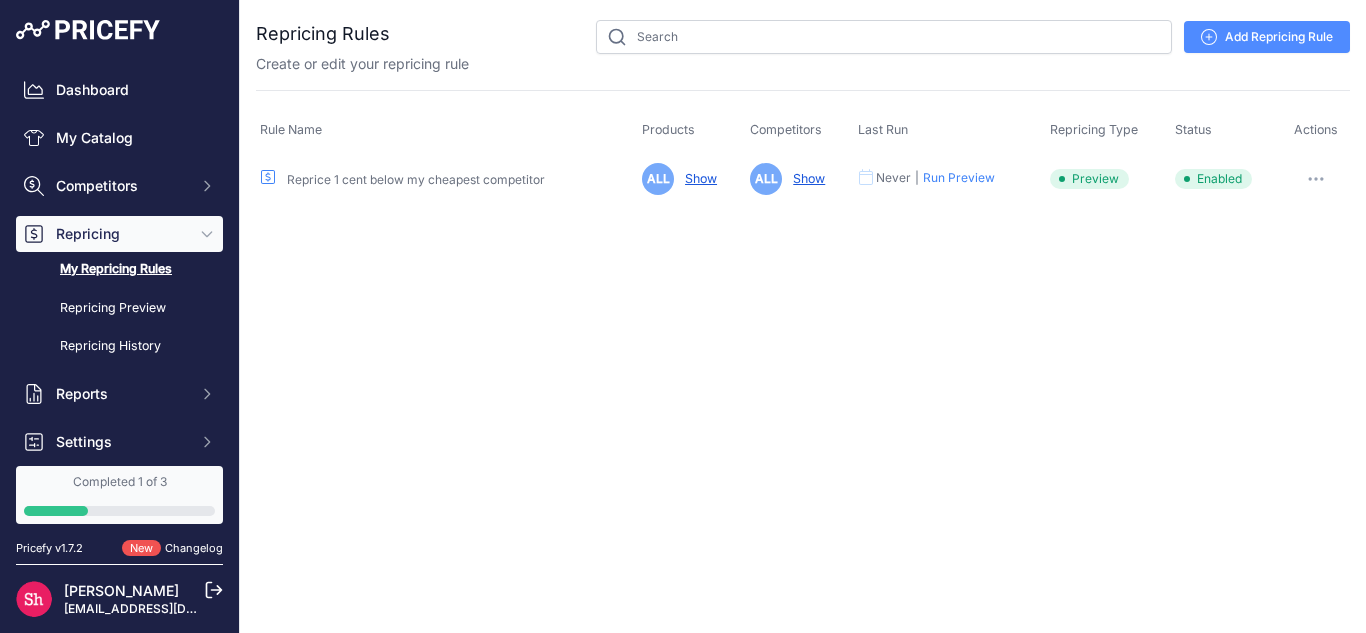 scroll, scrollTop: 0, scrollLeft: 0, axis: both 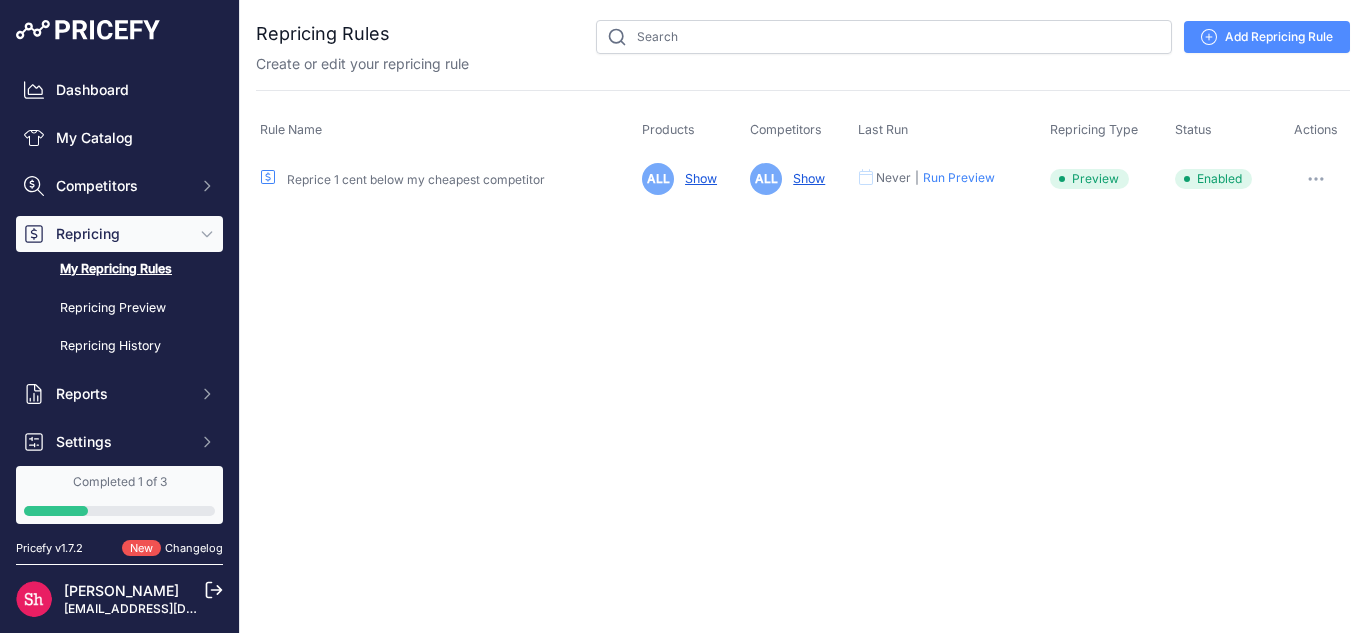 click on "Run Preview" at bounding box center (959, 178) 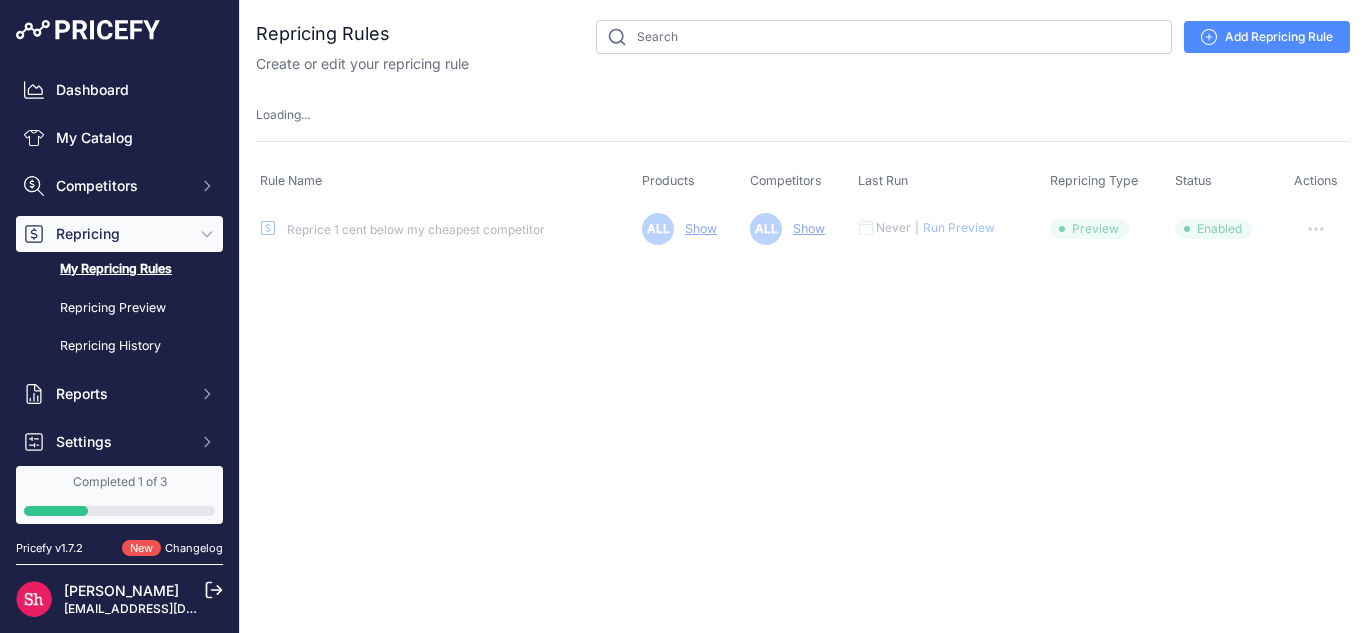 type 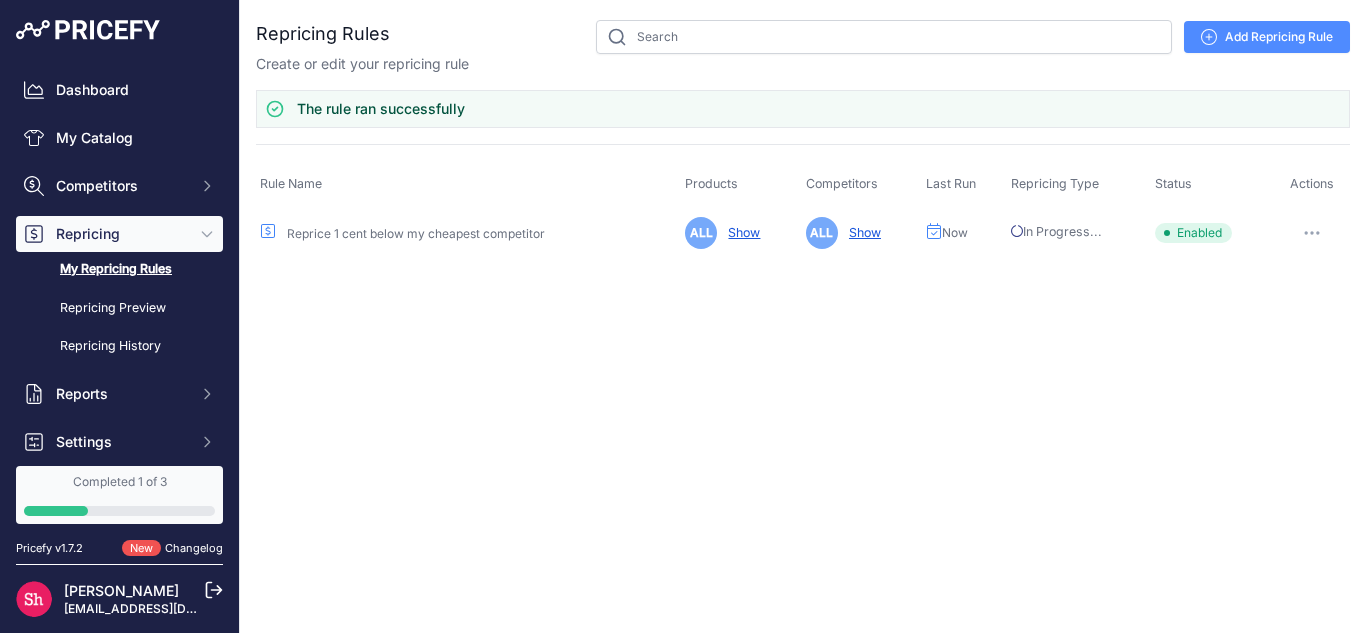 click at bounding box center [1312, 233] 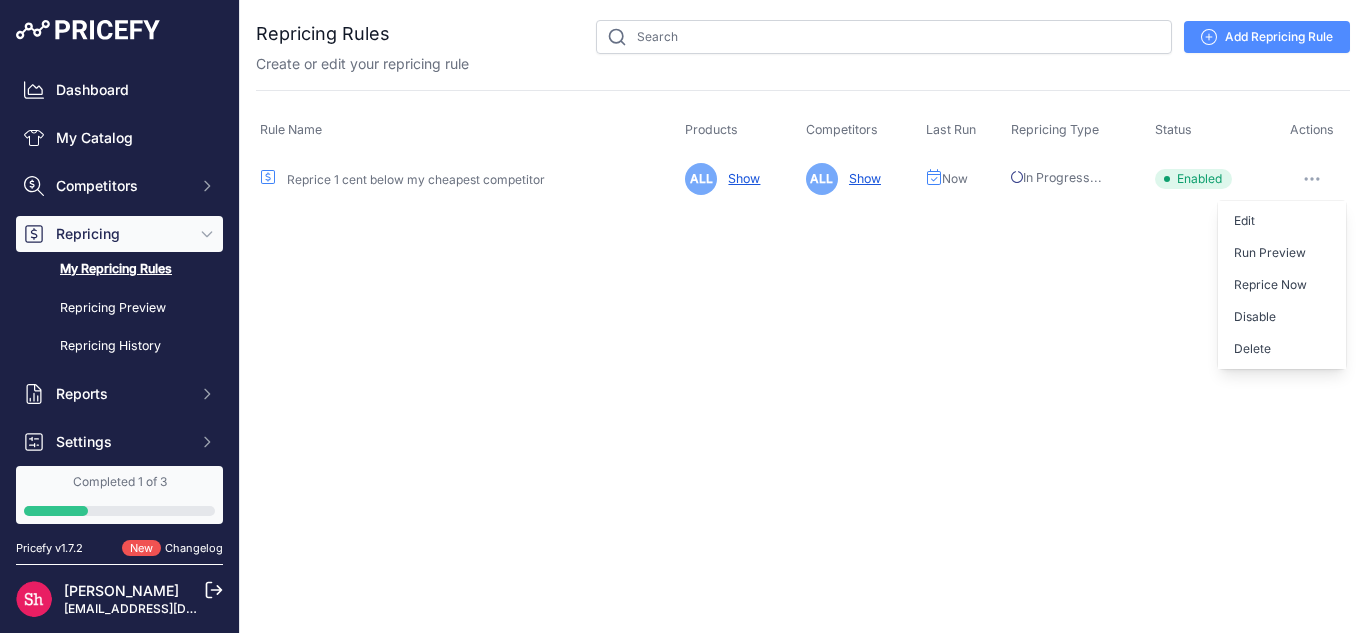 click on "Show" at bounding box center (740, 178) 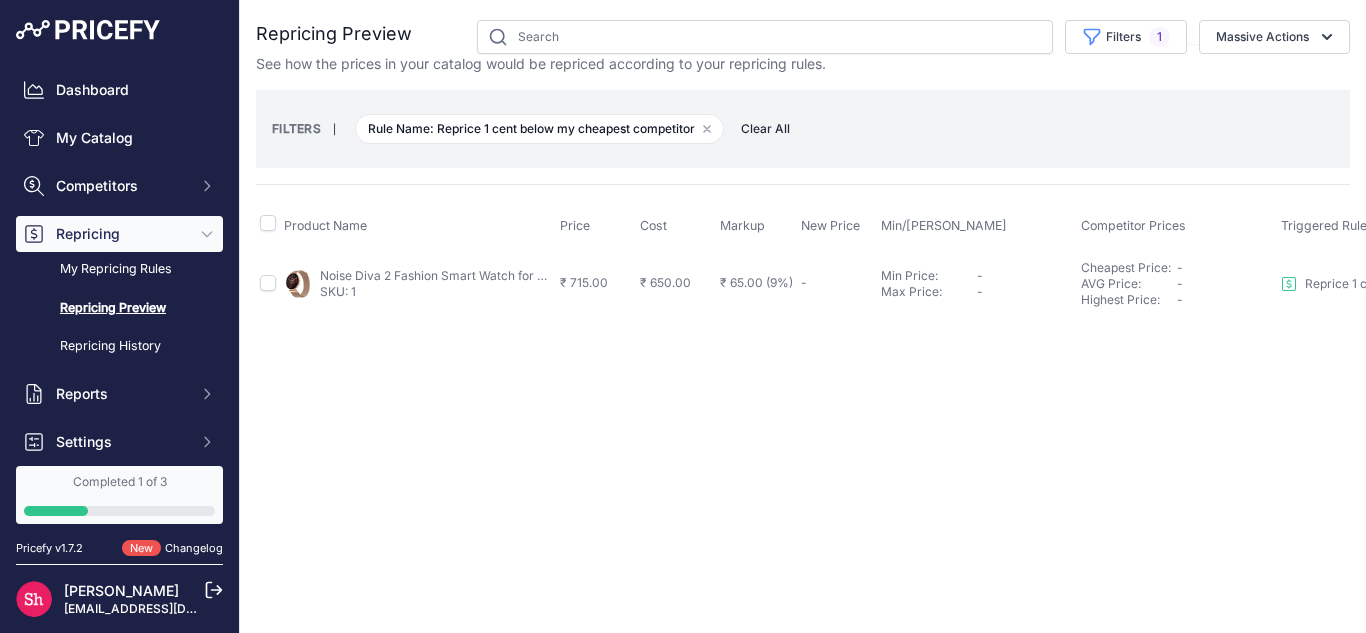 scroll, scrollTop: 0, scrollLeft: 0, axis: both 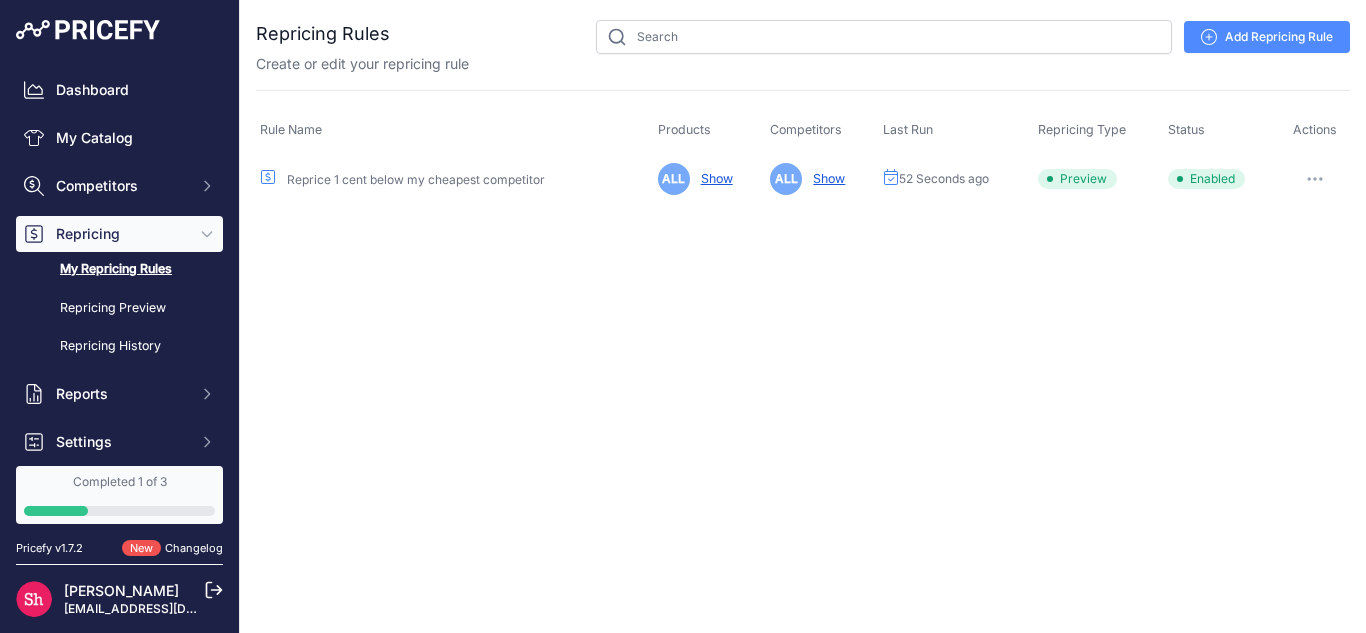 click at bounding box center [1315, 179] 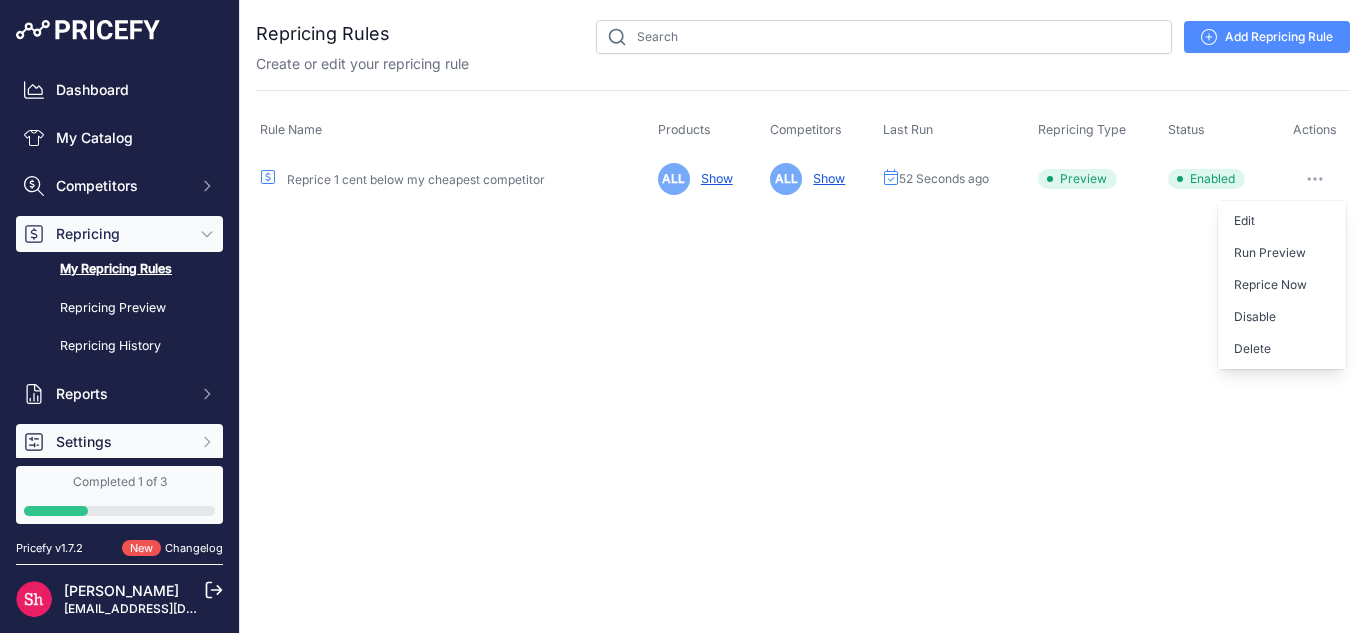 click on "Settings" at bounding box center (119, 442) 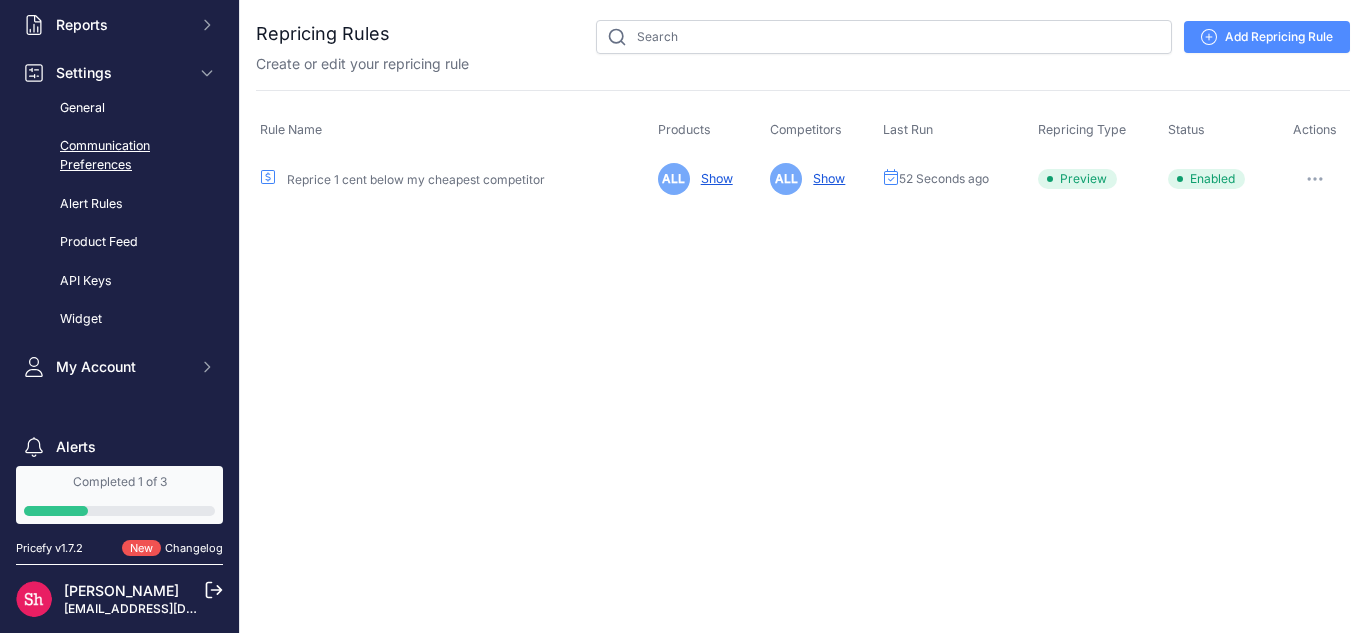 scroll, scrollTop: 368, scrollLeft: 0, axis: vertical 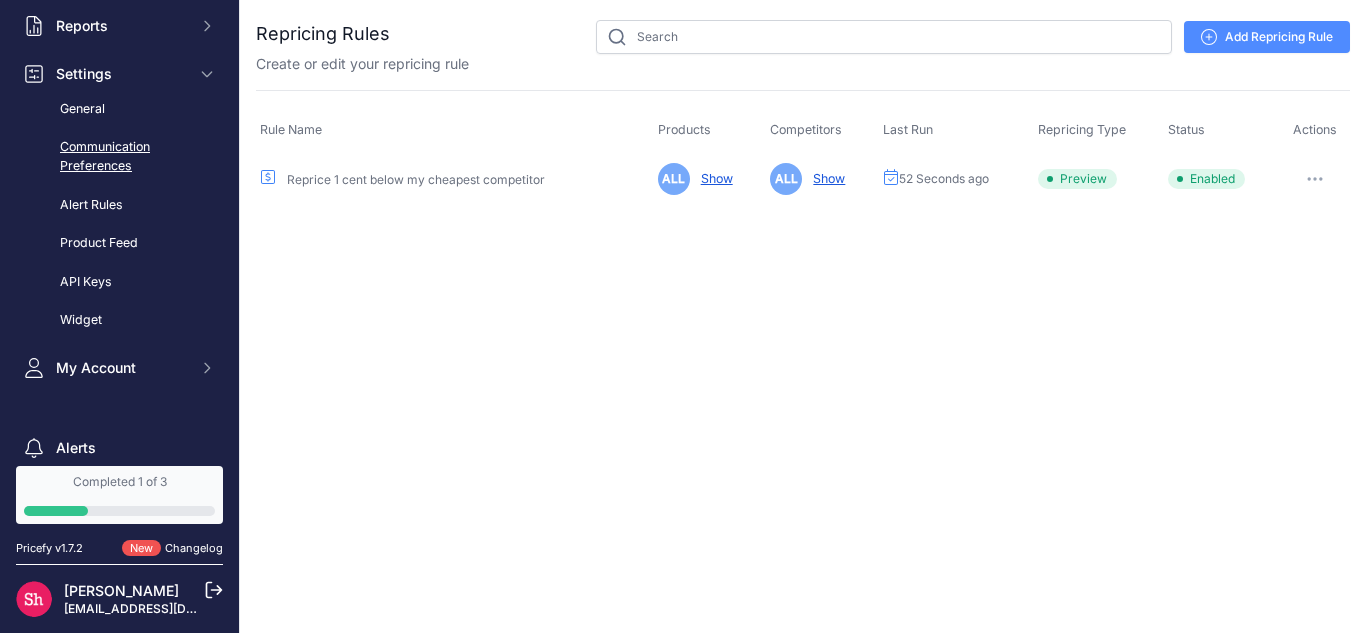 click on "Communication Preferences" at bounding box center (119, 156) 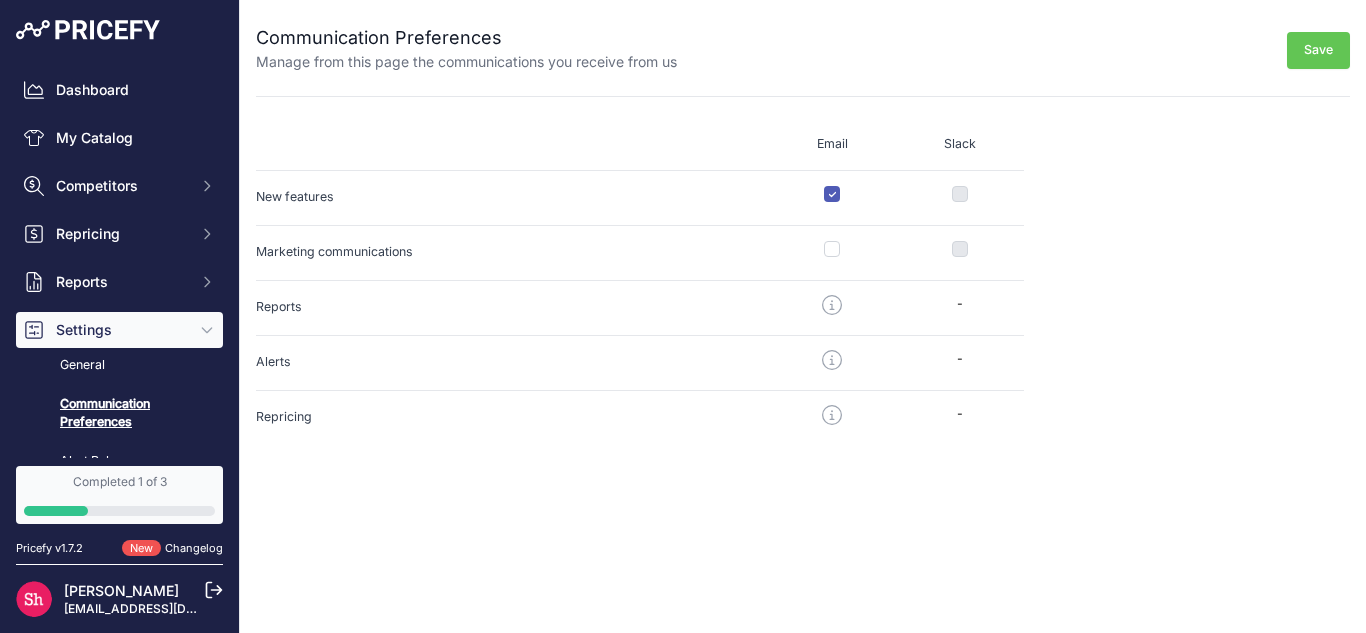 scroll, scrollTop: 0, scrollLeft: 0, axis: both 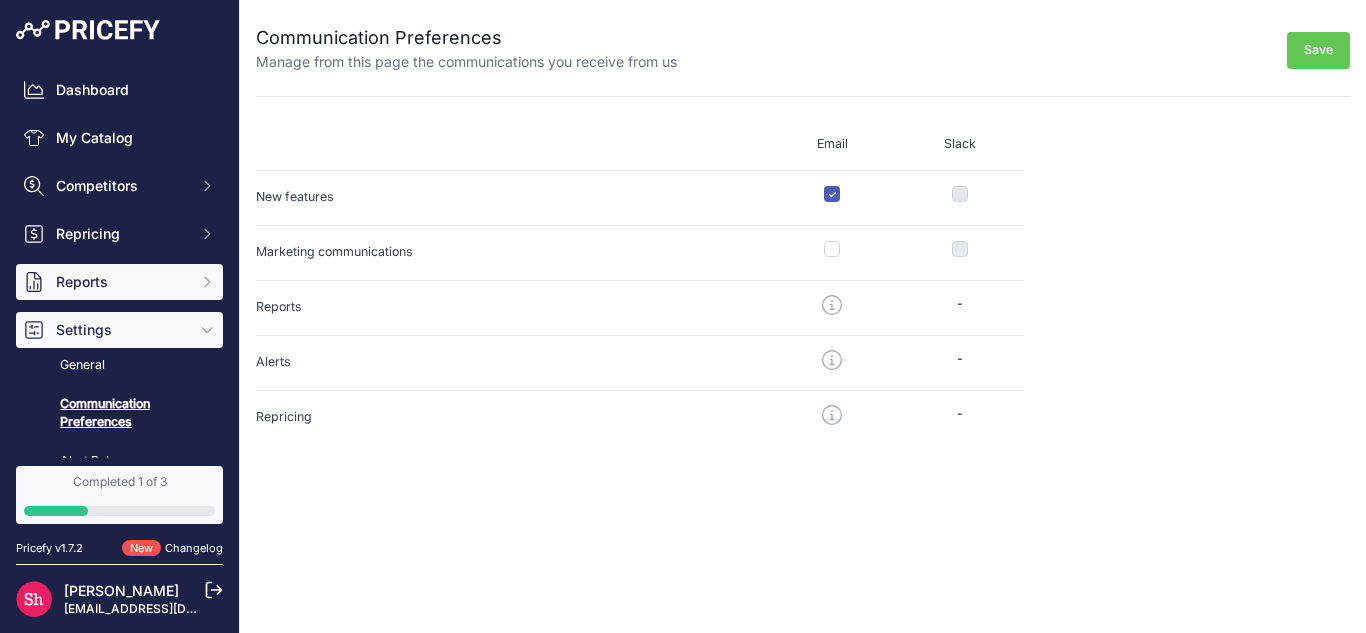 click on "Reports" at bounding box center (121, 282) 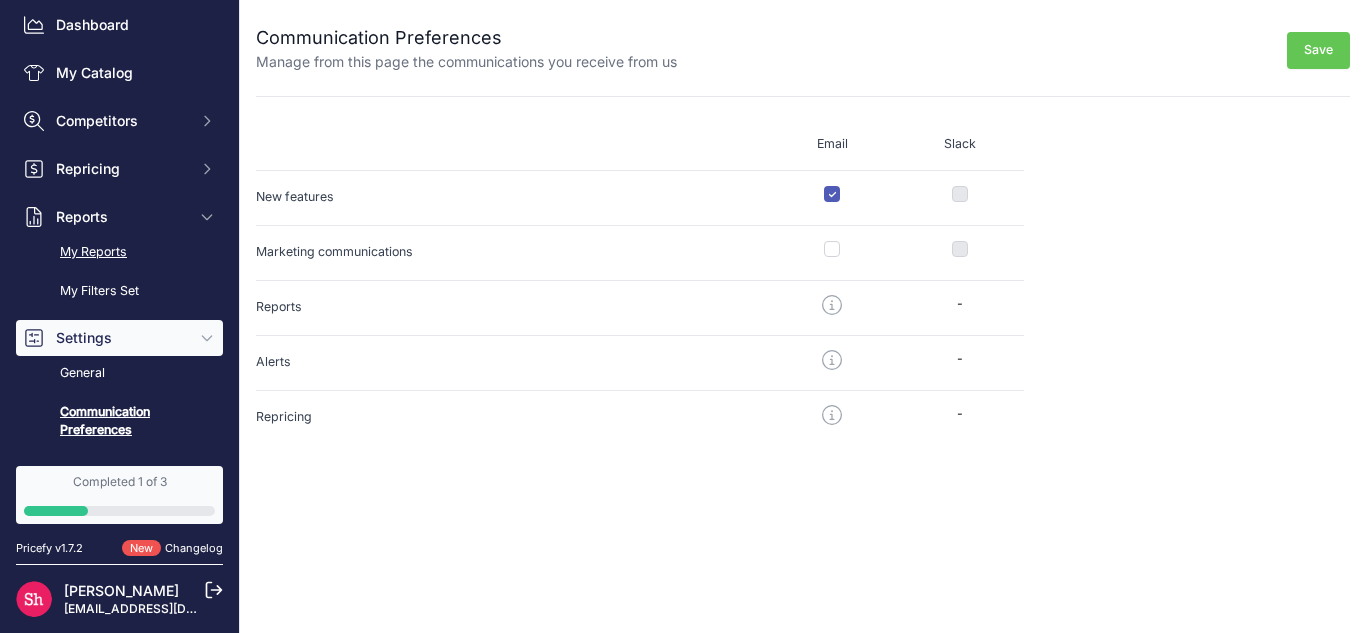 scroll, scrollTop: 100, scrollLeft: 0, axis: vertical 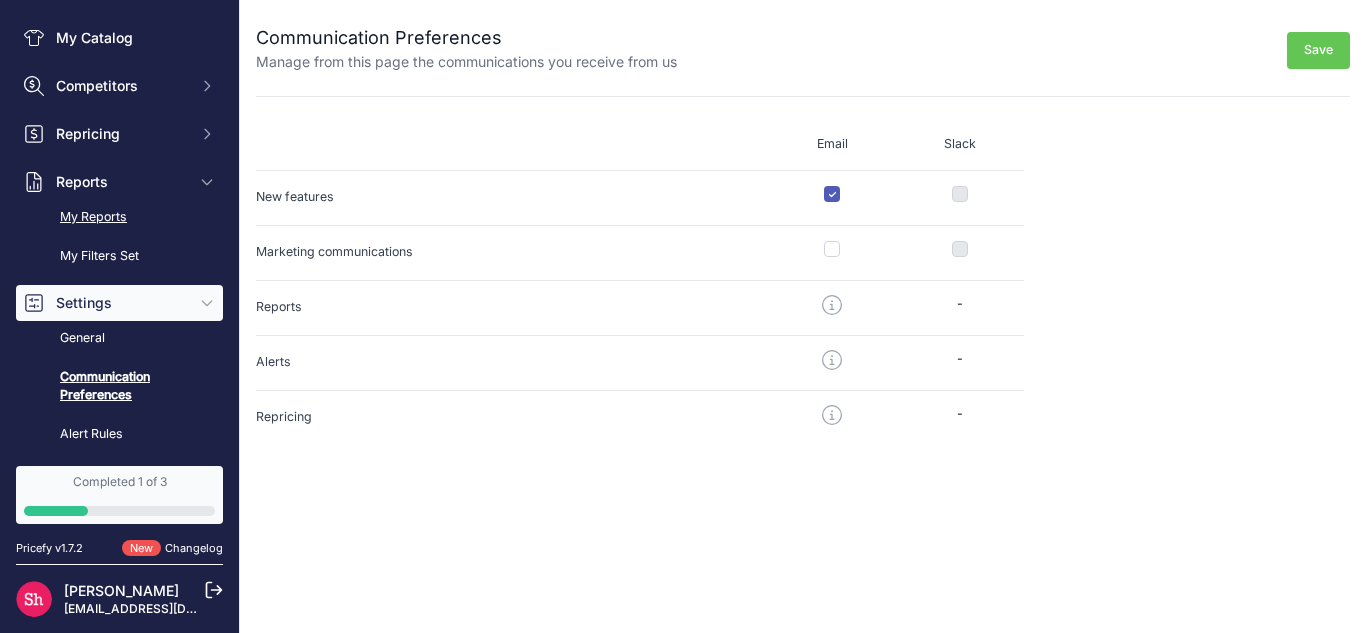 click on "My Reports" at bounding box center (119, 217) 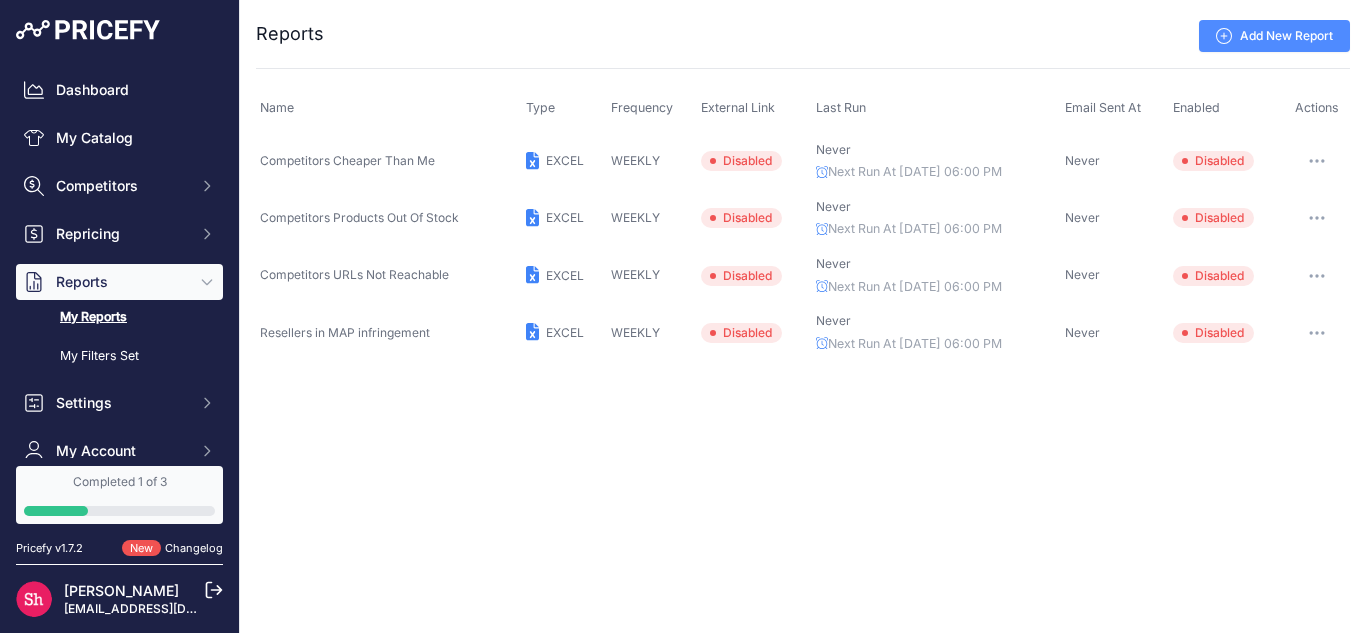 scroll, scrollTop: 0, scrollLeft: 0, axis: both 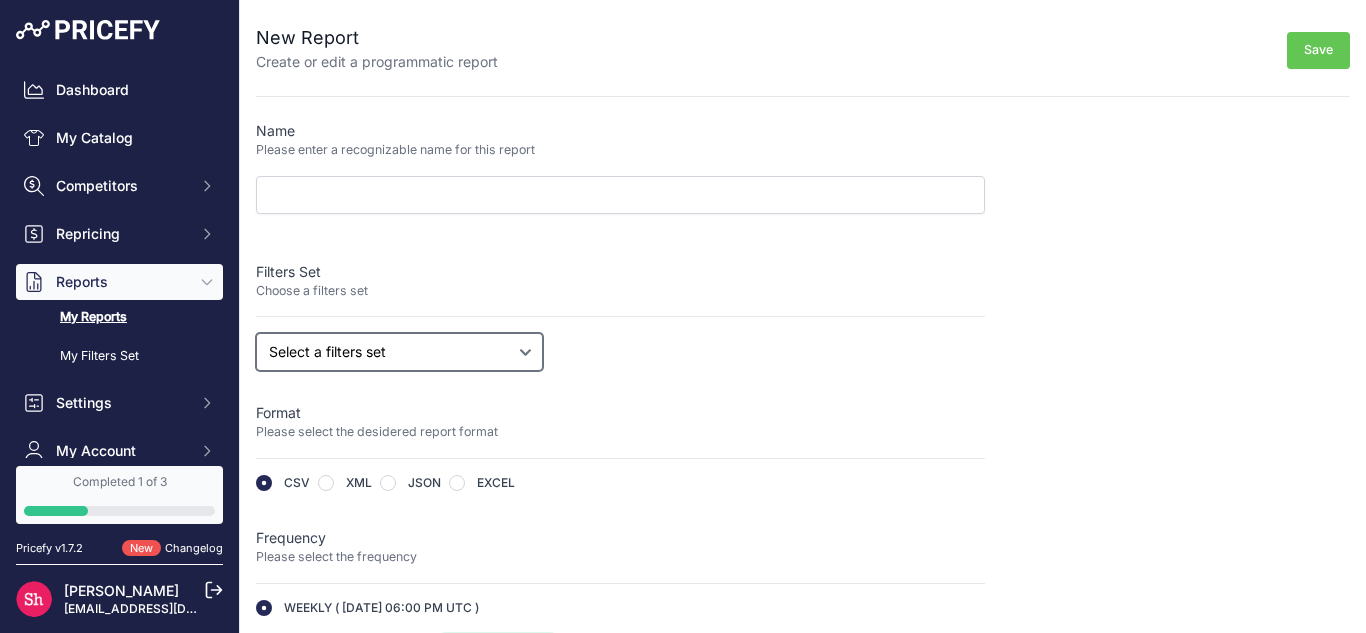 click on "Select a filters set
Competitors Cheaper Than Me Competitors Products Out Of Stock Competitors URLs Not Reachable Resellers in MAP infringement" at bounding box center (399, 352) 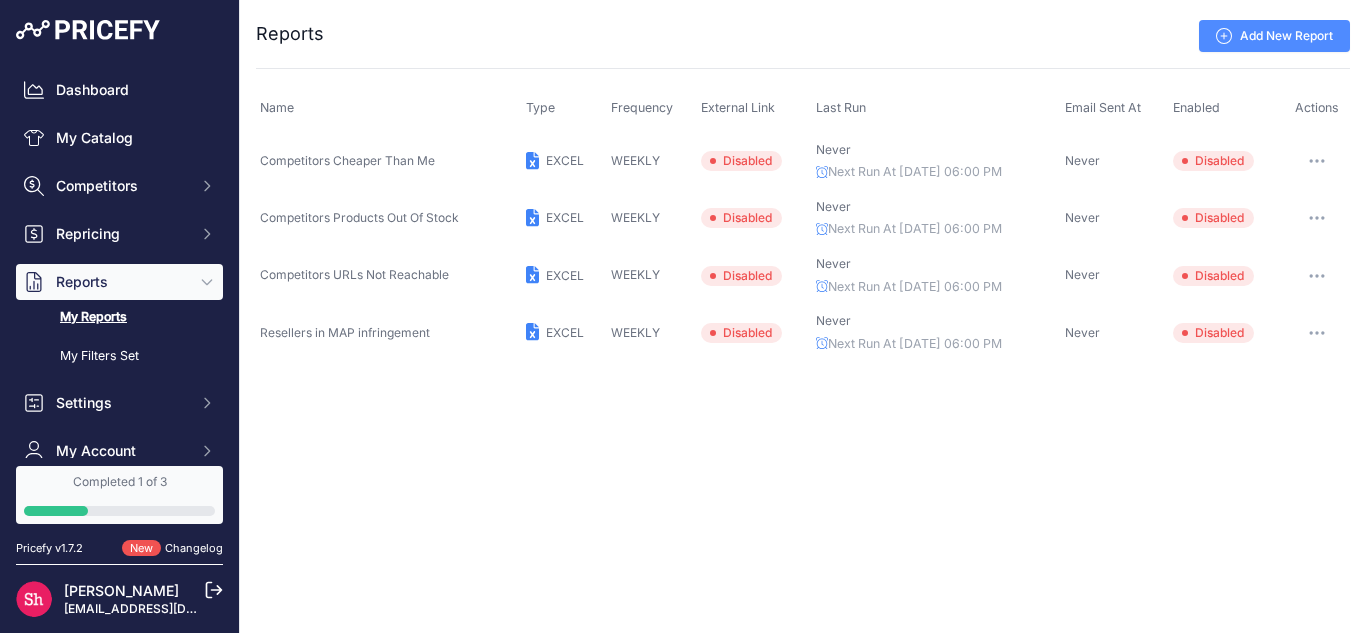 scroll, scrollTop: 0, scrollLeft: 0, axis: both 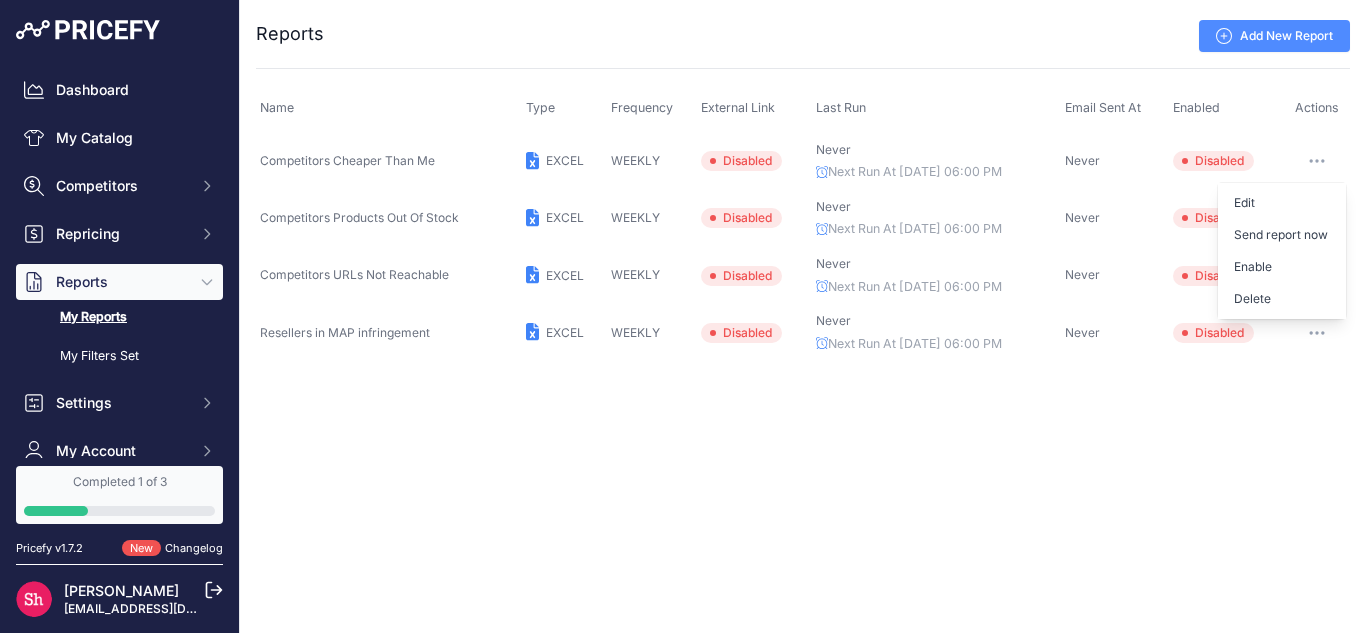 click on "Delete" at bounding box center (1282, 299) 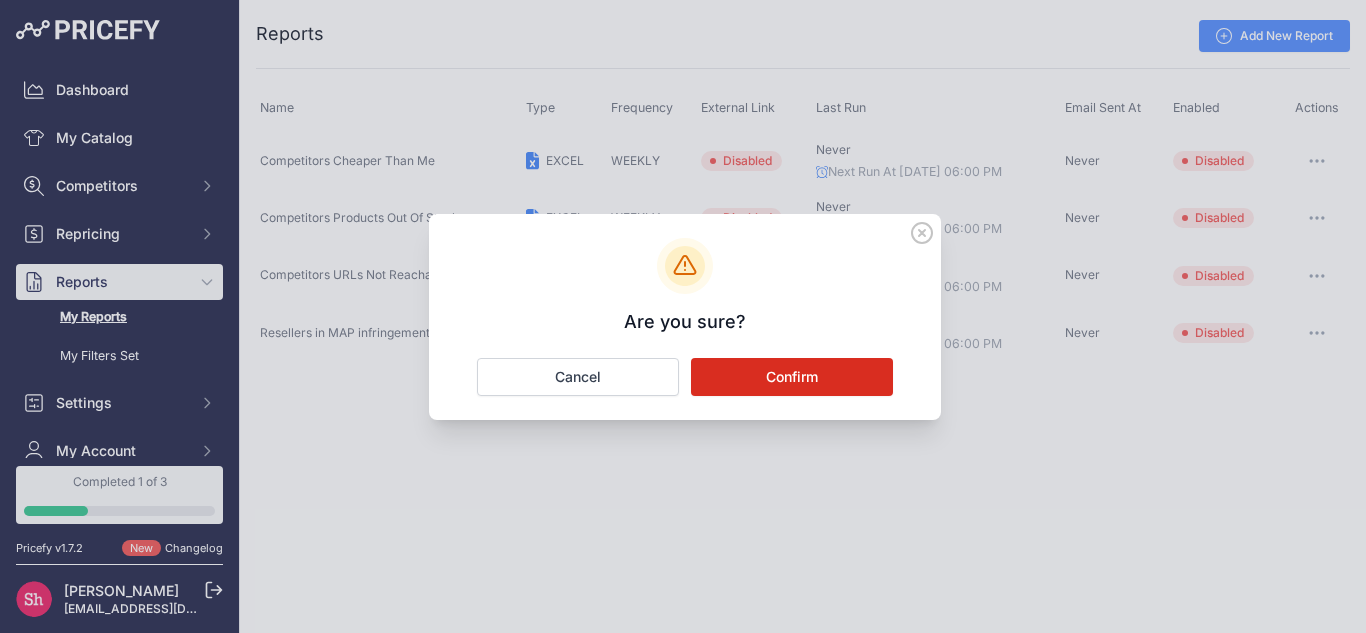 click on "Confirm" at bounding box center [792, 377] 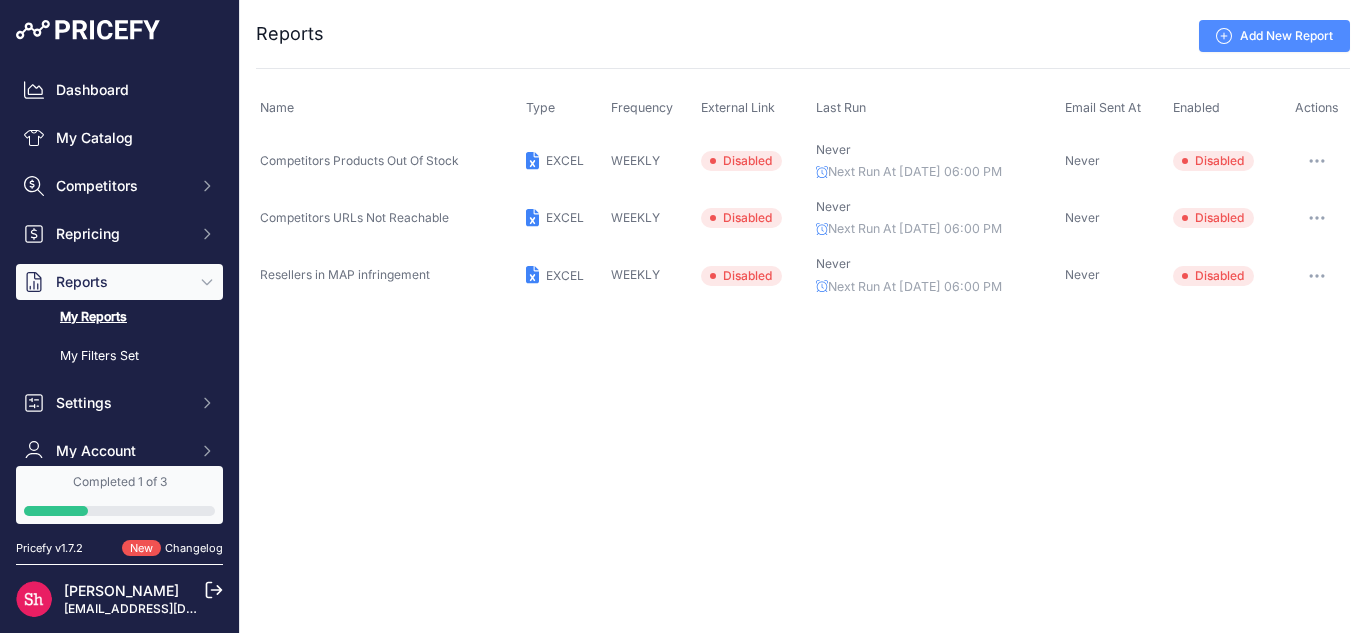 click at bounding box center (1317, 161) 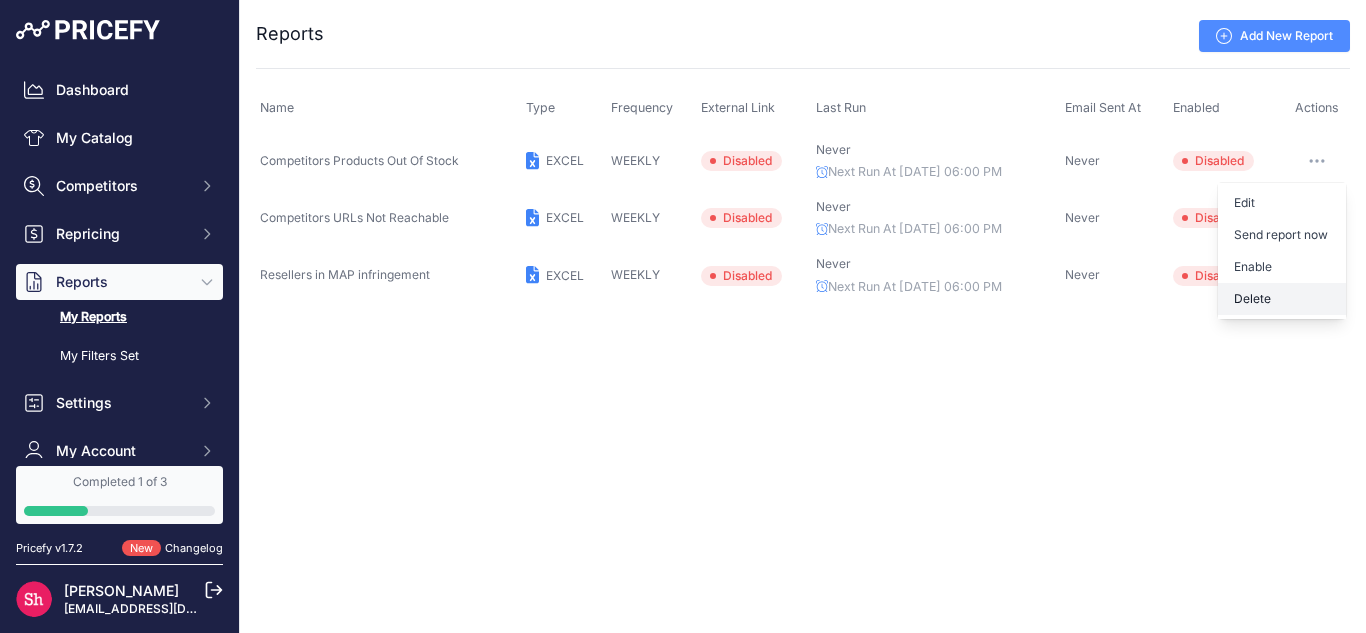 click on "Delete" at bounding box center (1282, 299) 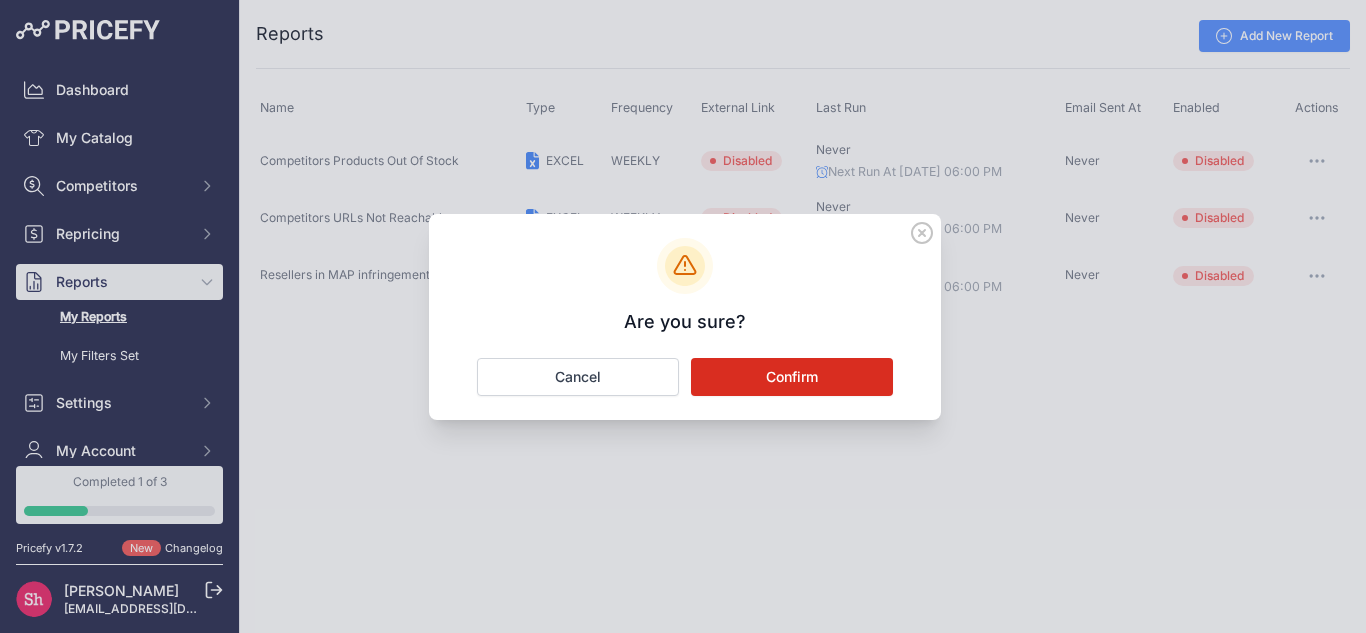 click on "Confirm" at bounding box center [792, 377] 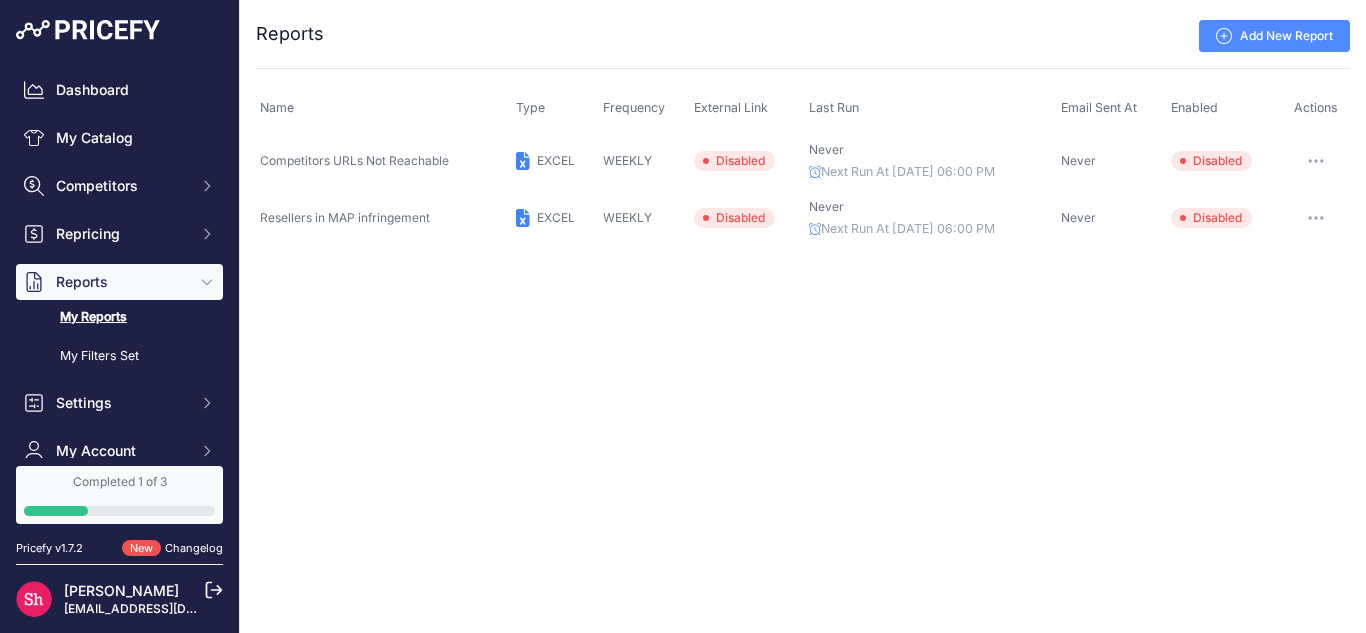 click at bounding box center (1316, 161) 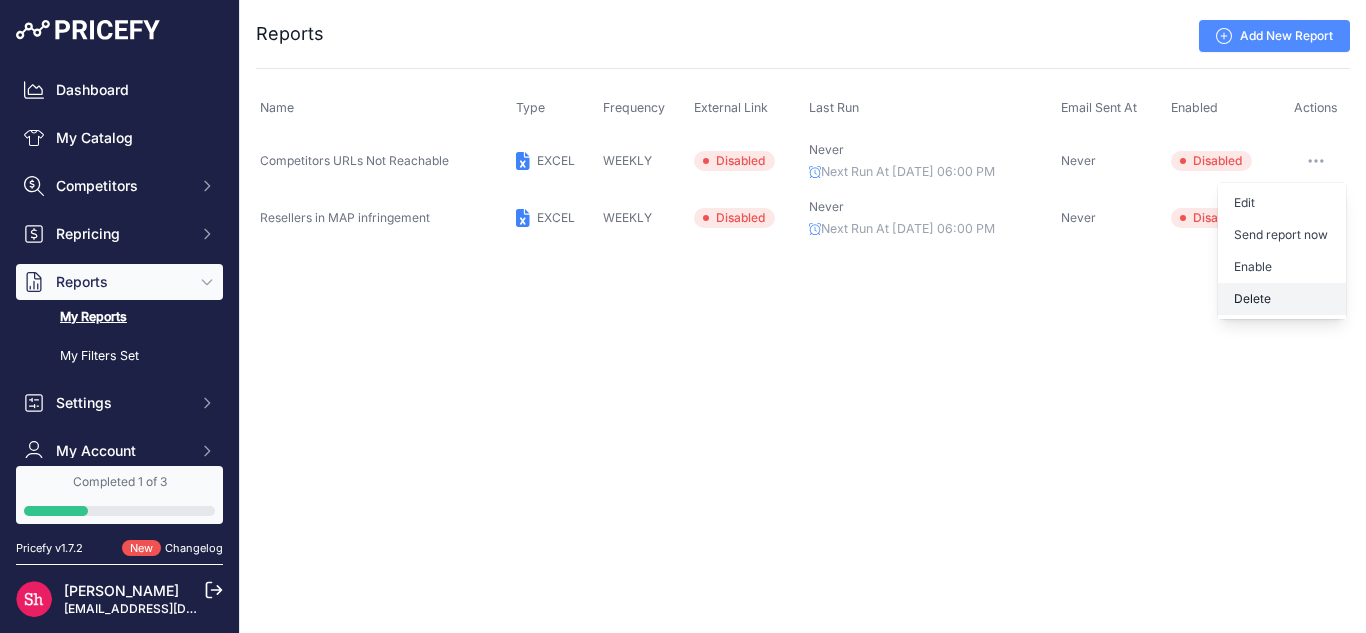click on "Delete" at bounding box center [1282, 299] 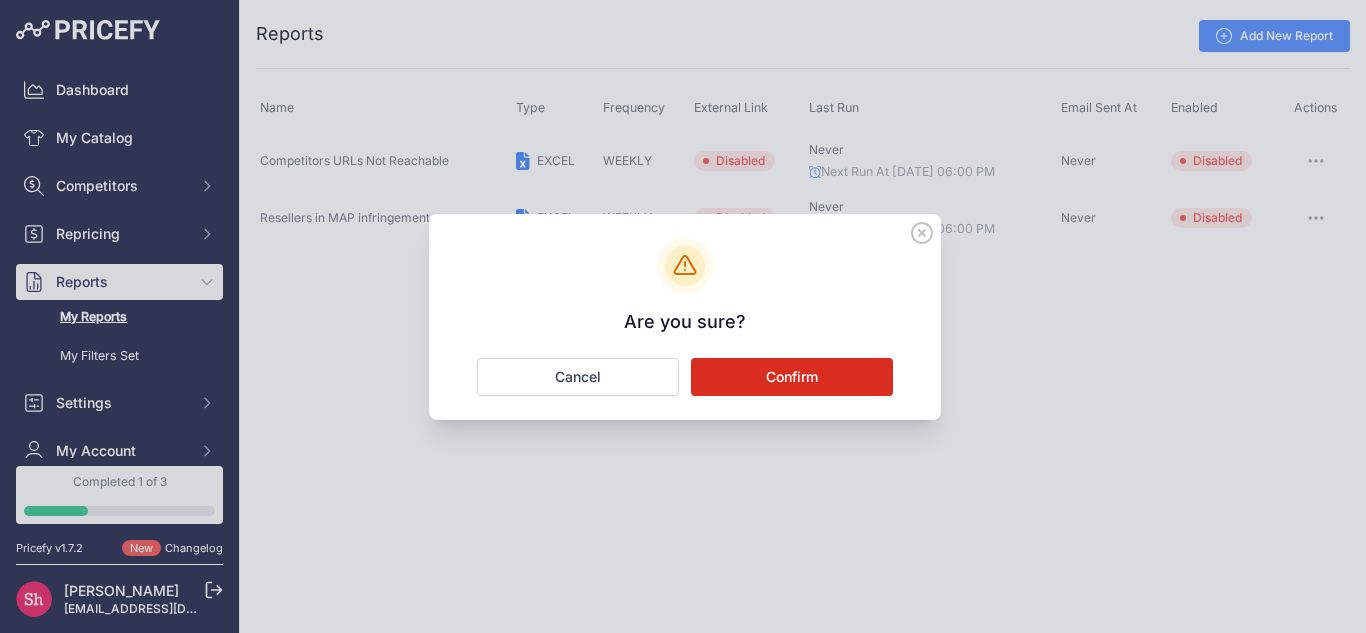 click on "Confirm" at bounding box center [792, 377] 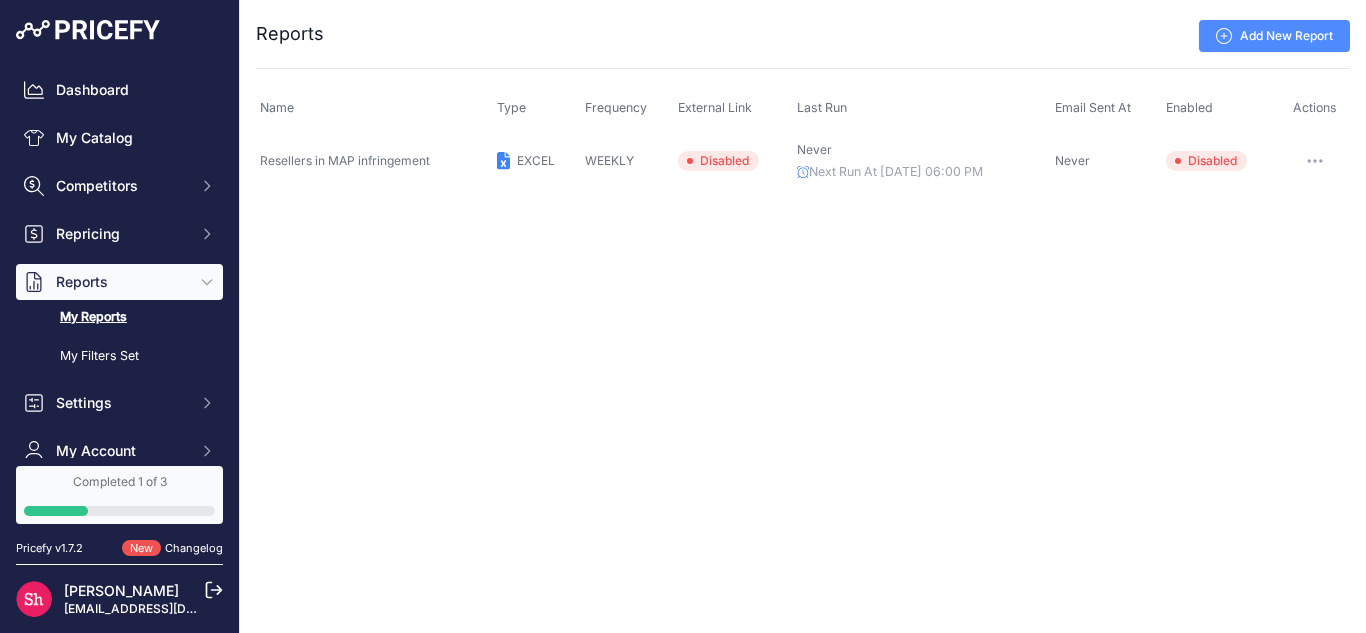 click at bounding box center (1315, 161) 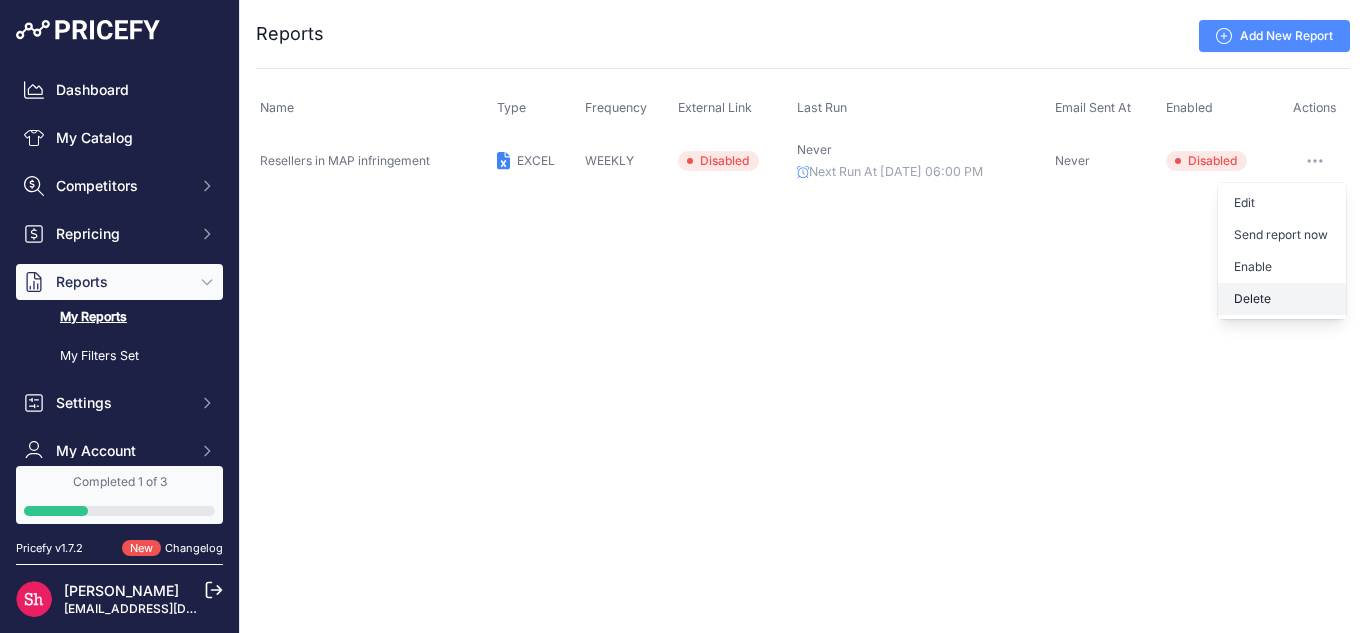 click on "Delete" at bounding box center [1282, 299] 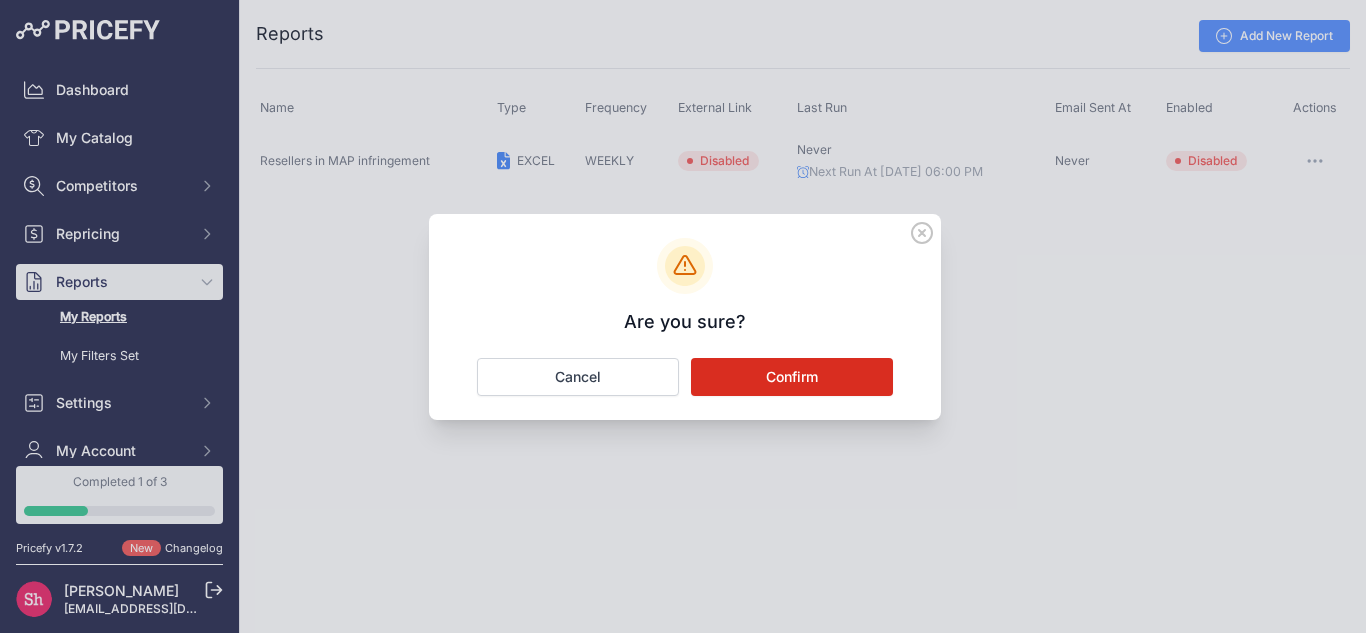 click on "Confirm" at bounding box center [792, 377] 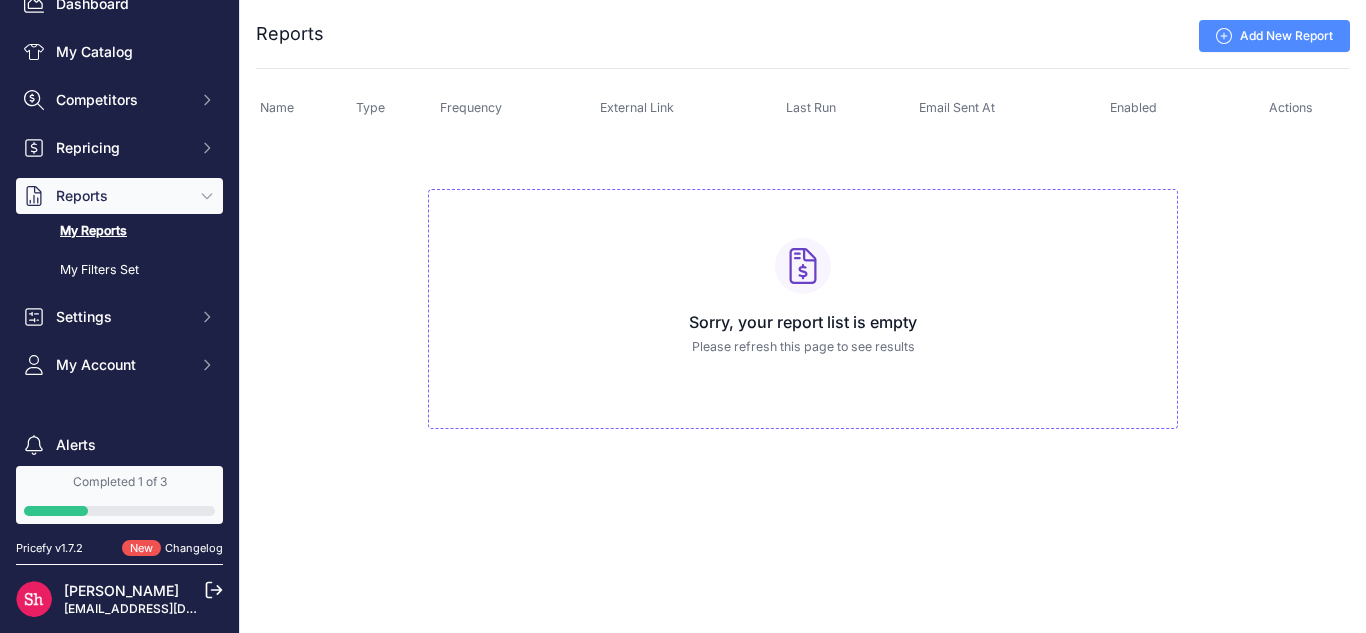 scroll, scrollTop: 183, scrollLeft: 0, axis: vertical 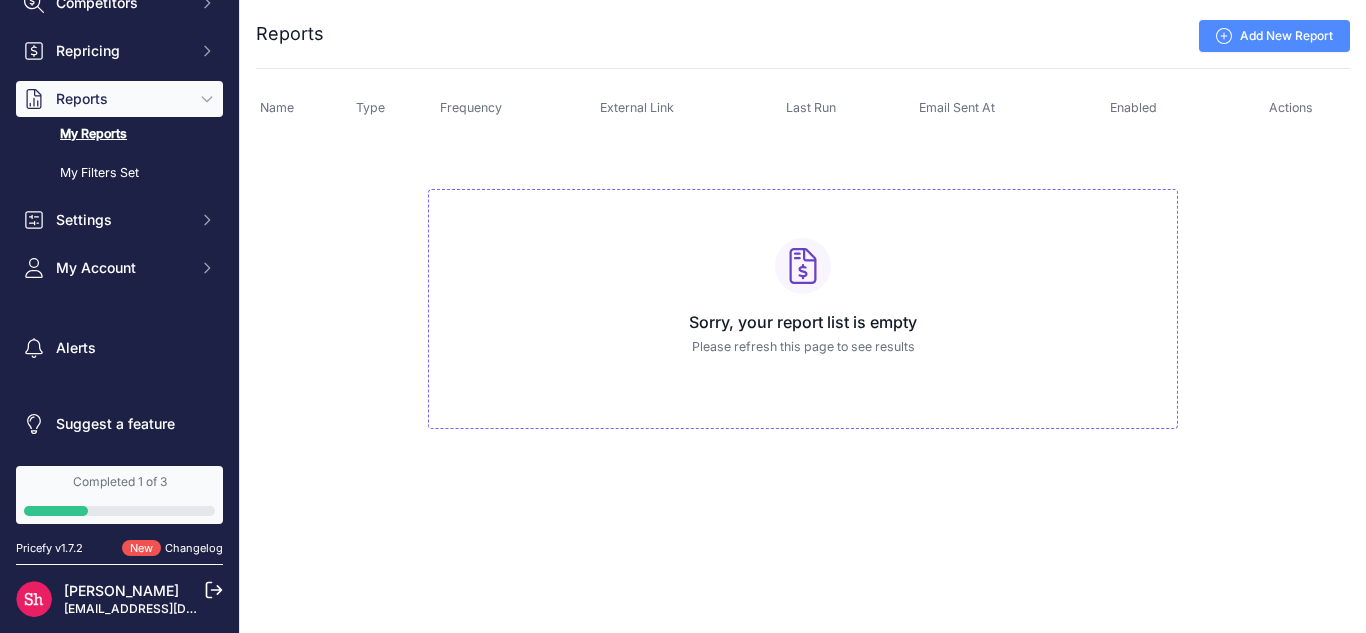 click on "Dashboard
My Catalog
Competitors
Competitors
Monitored URLs
MAP infringements
Repricing
My Repricing Rules
Repricing Preview
Repricing History" at bounding box center [119, 87] 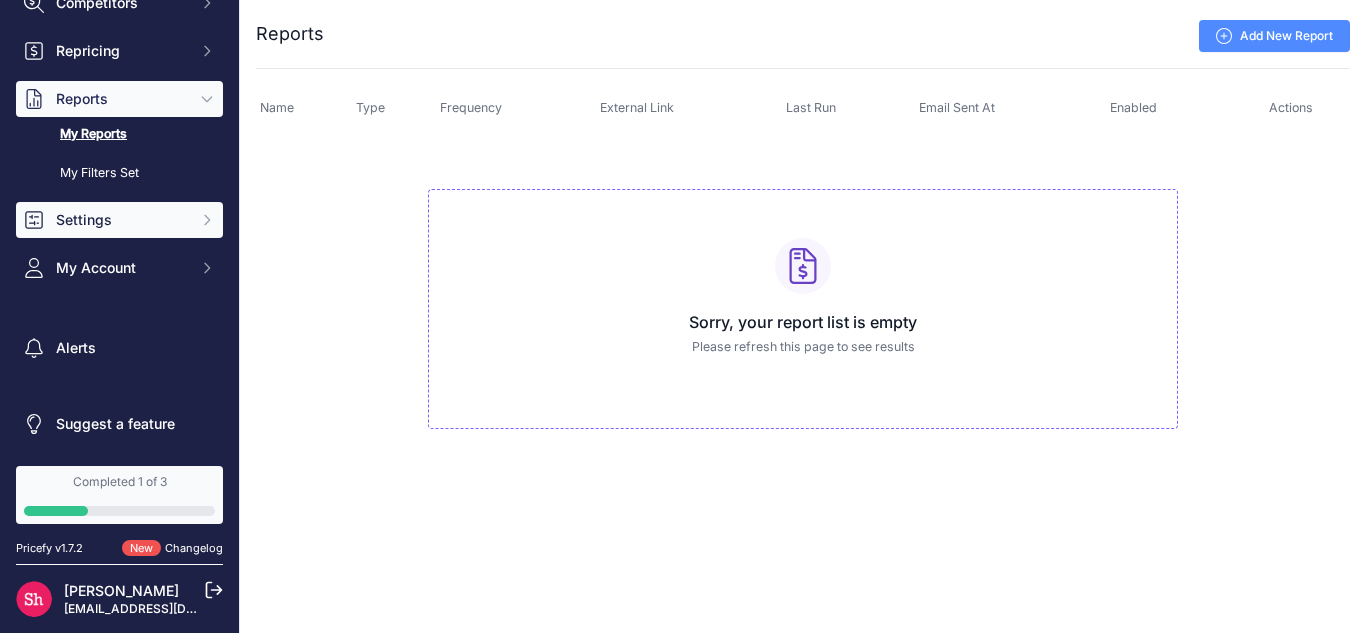 click on "Settings" at bounding box center (119, 220) 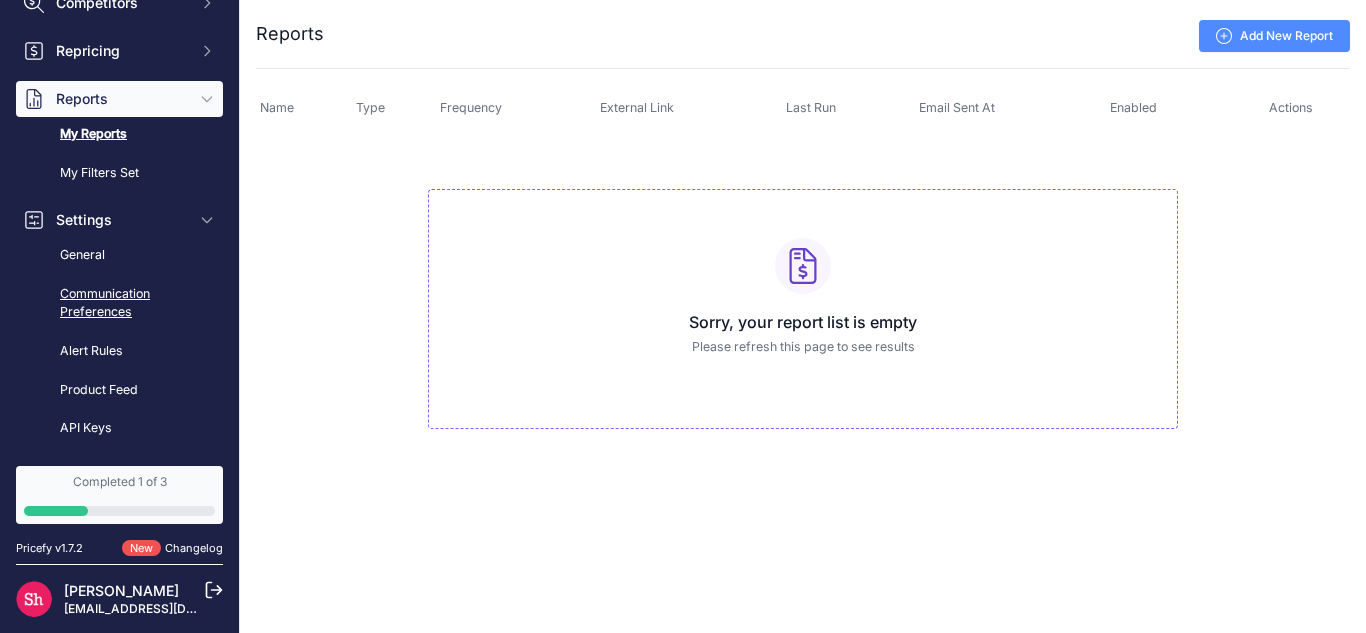 click on "Communication Preferences" at bounding box center (119, 303) 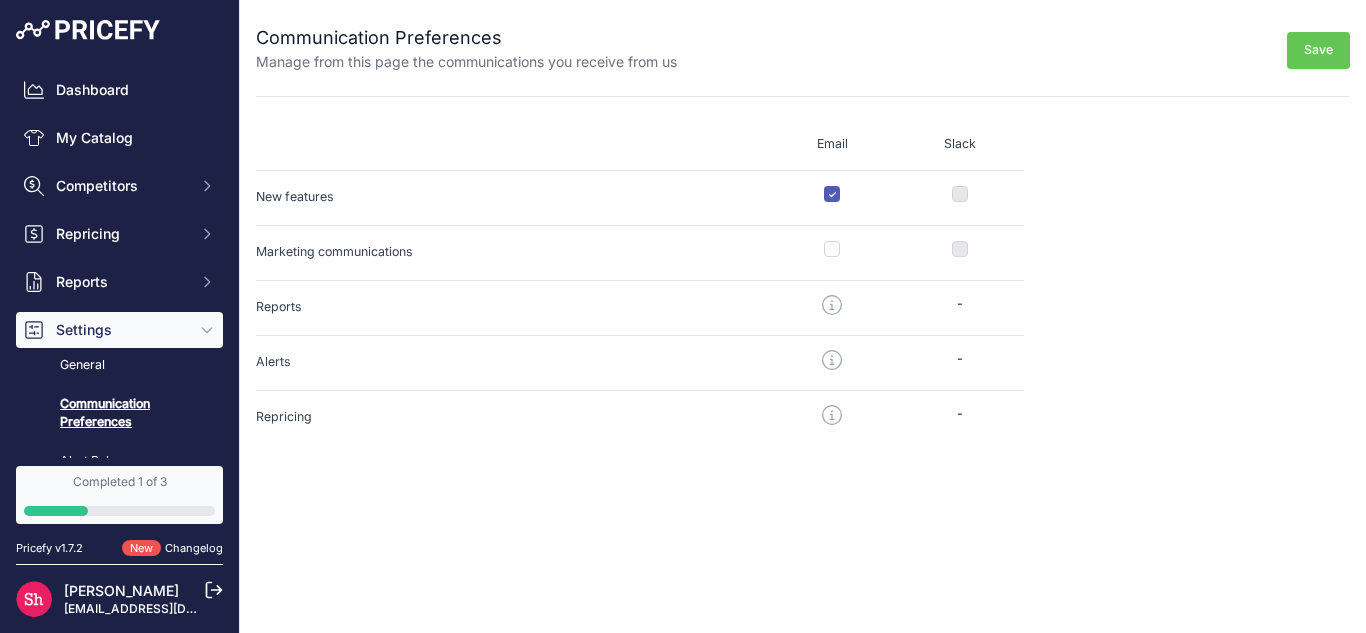 scroll, scrollTop: 0, scrollLeft: 0, axis: both 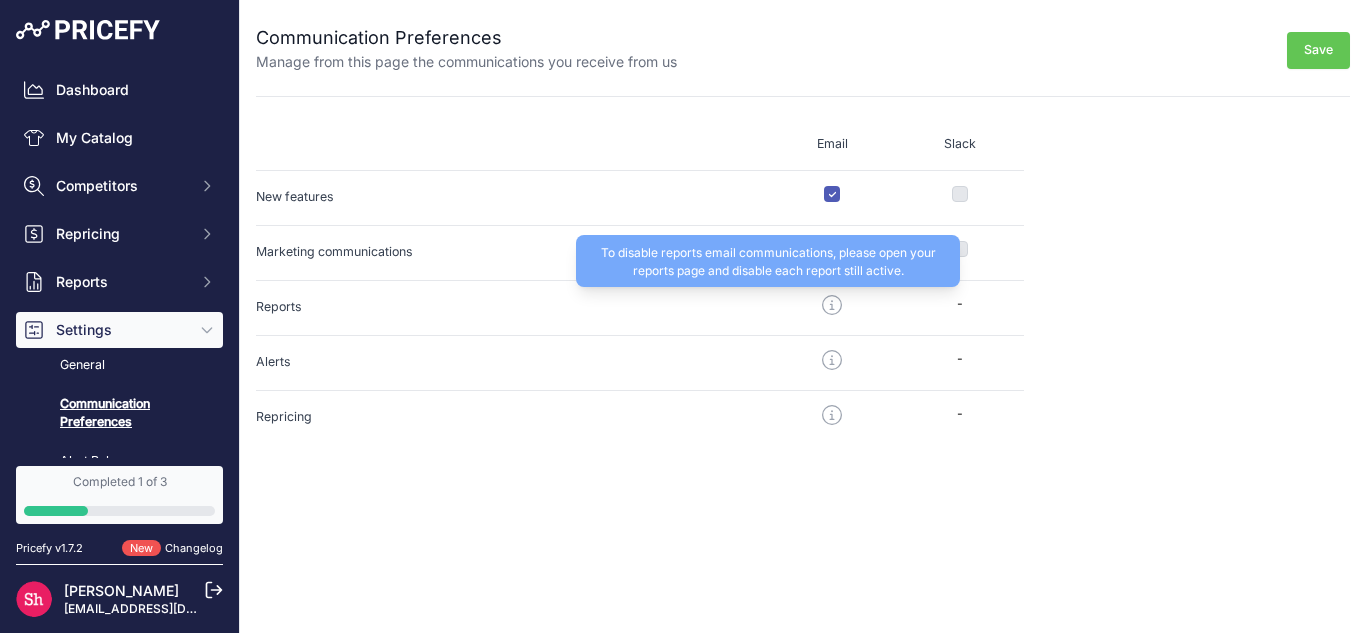 click 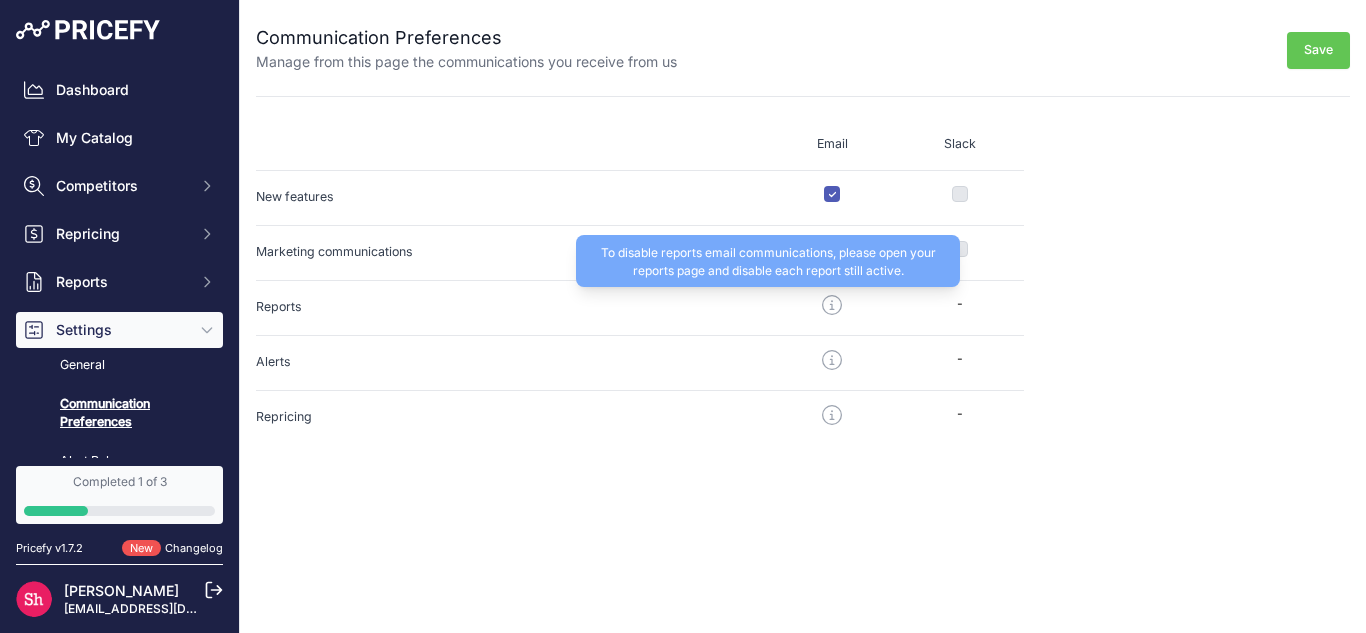 click 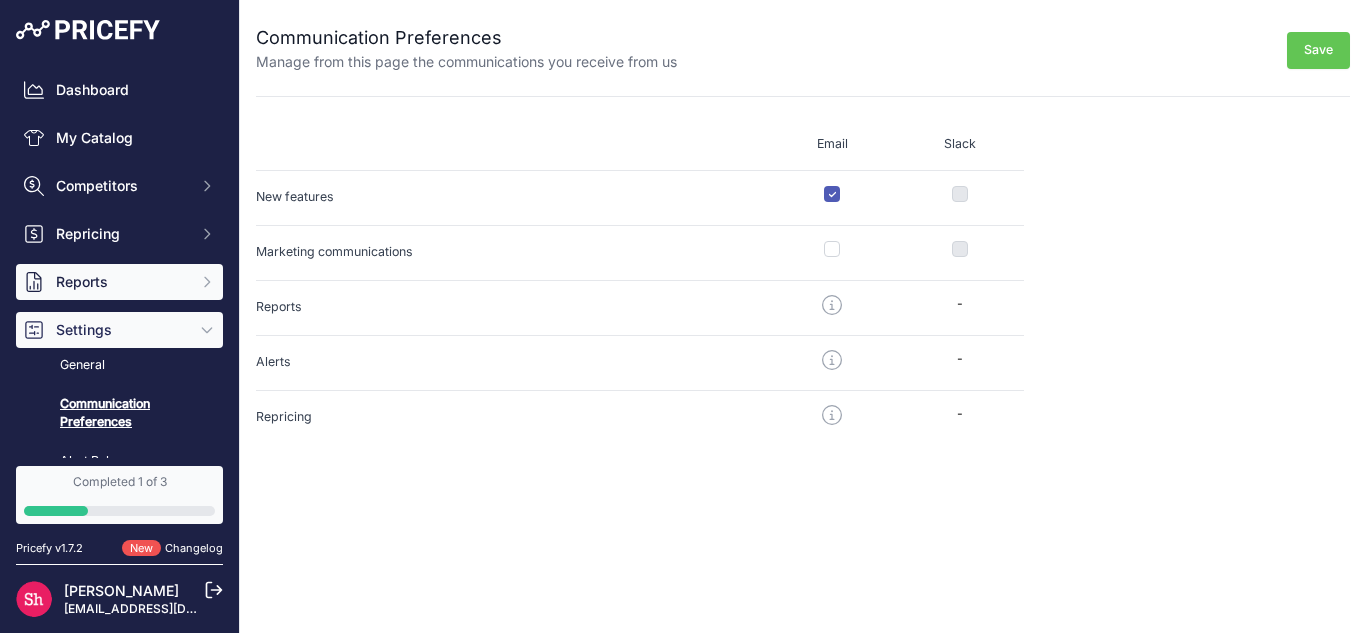 click on "Reports" at bounding box center [121, 282] 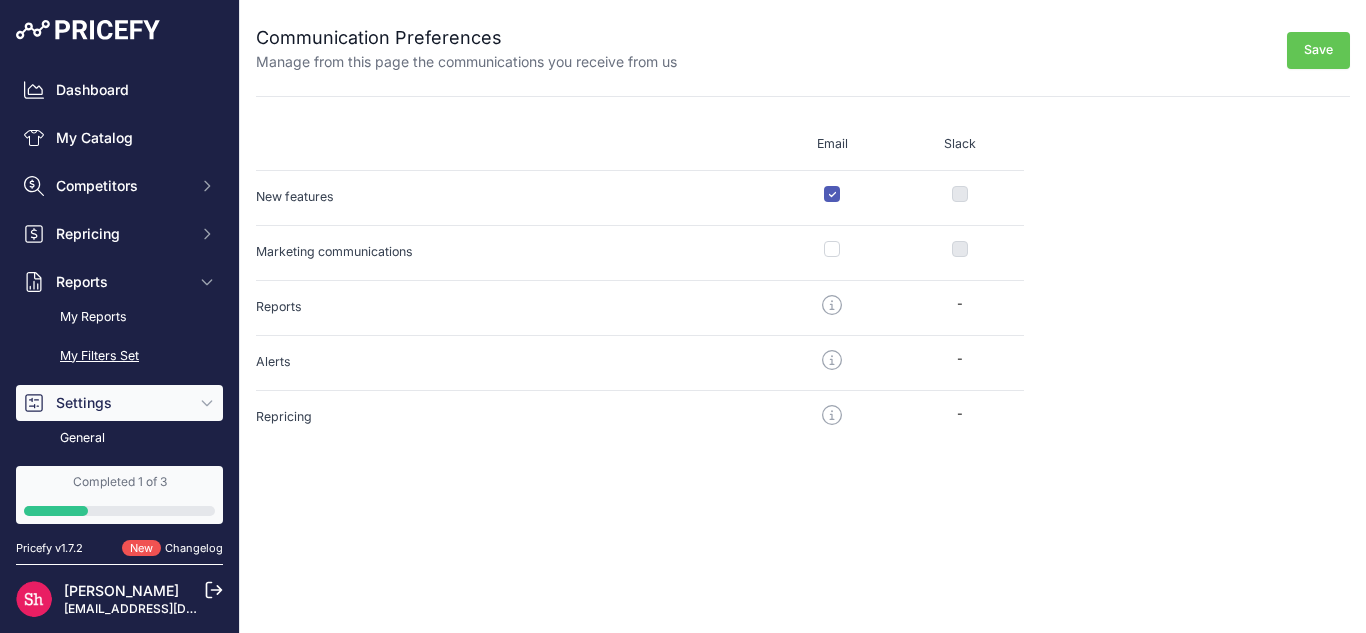click on "My Filters Set" at bounding box center (119, 356) 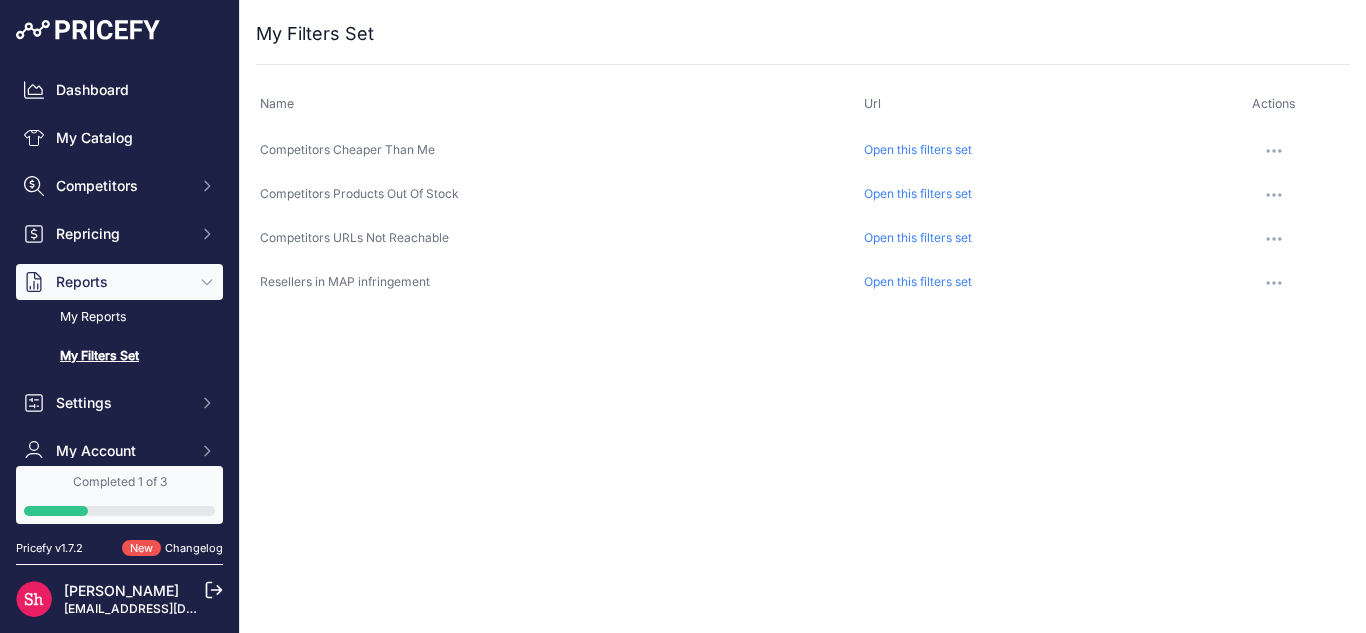 scroll, scrollTop: 0, scrollLeft: 0, axis: both 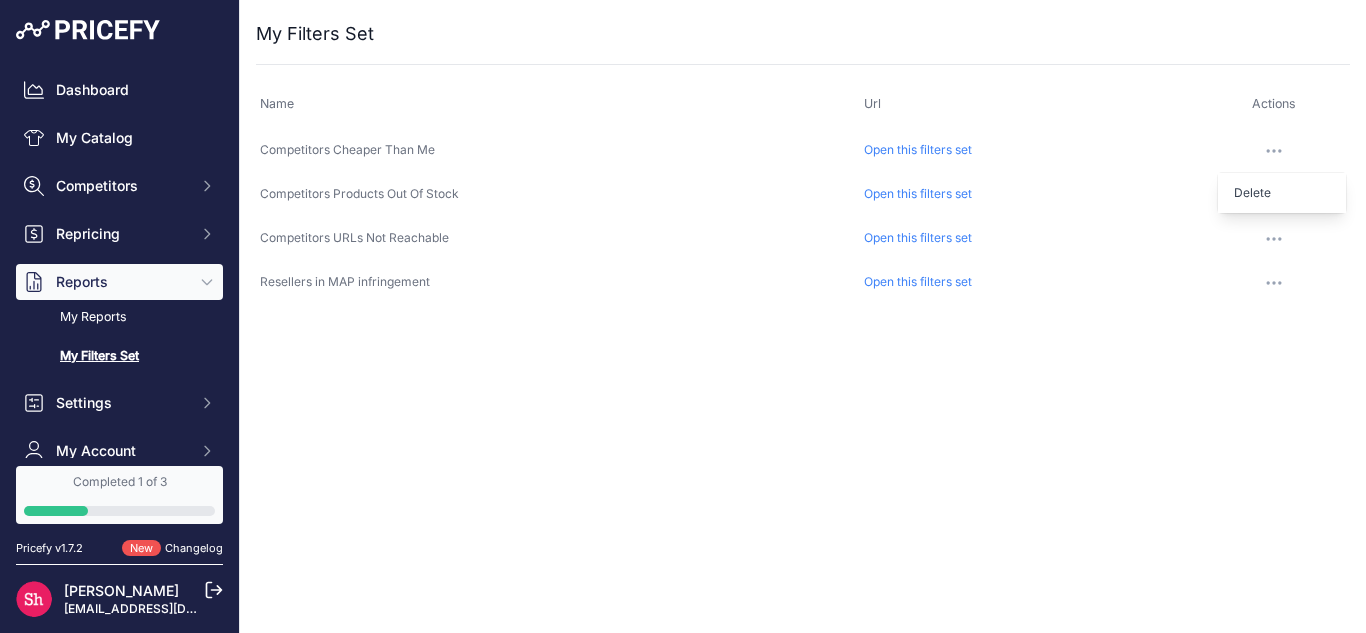 click at bounding box center (1274, 151) 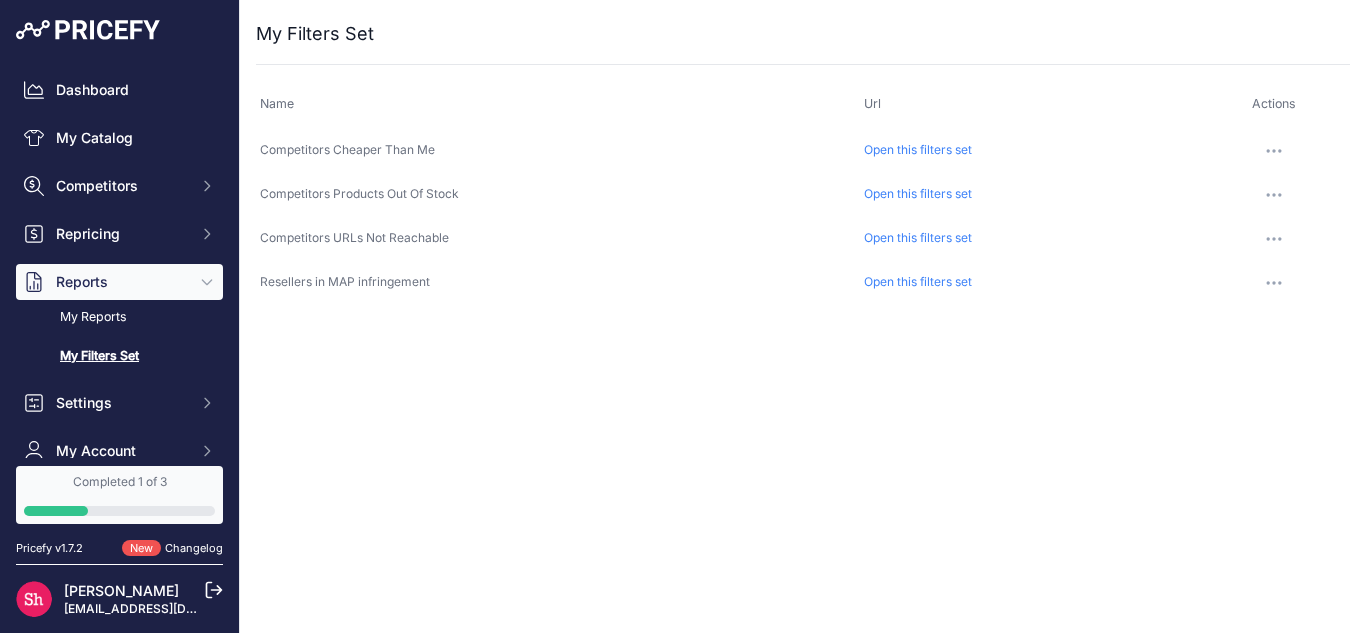 click at bounding box center [1274, 151] 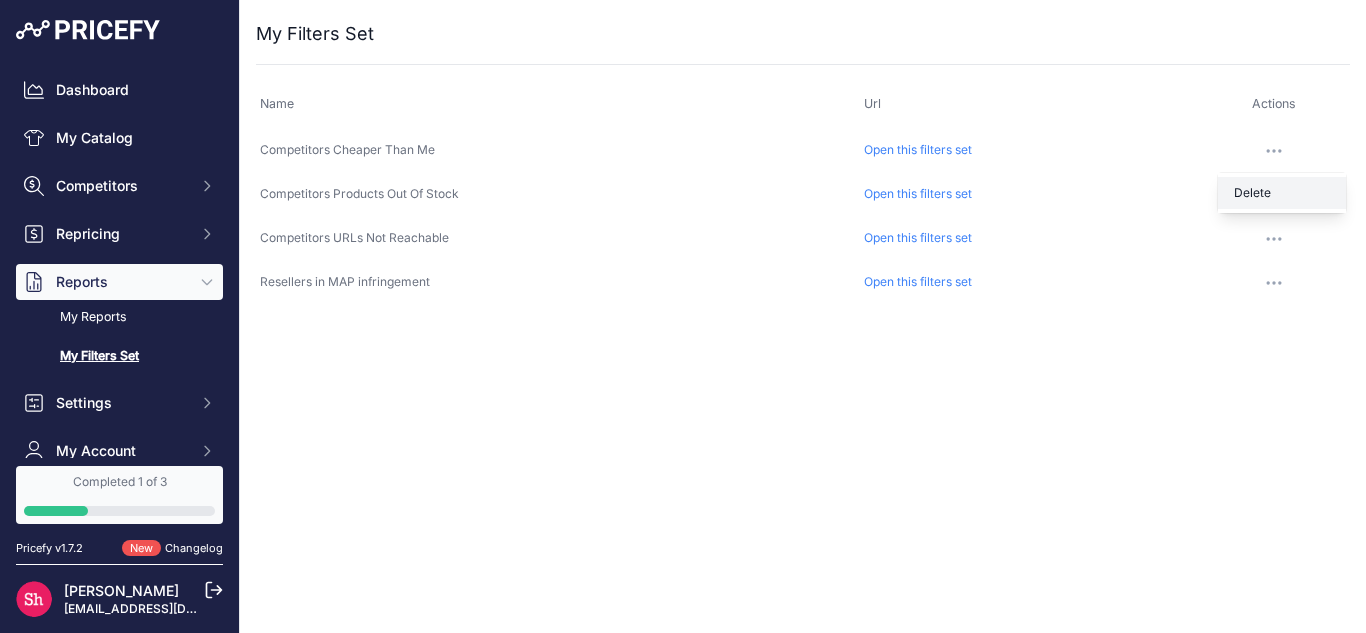 click on "Delete" at bounding box center (1282, 193) 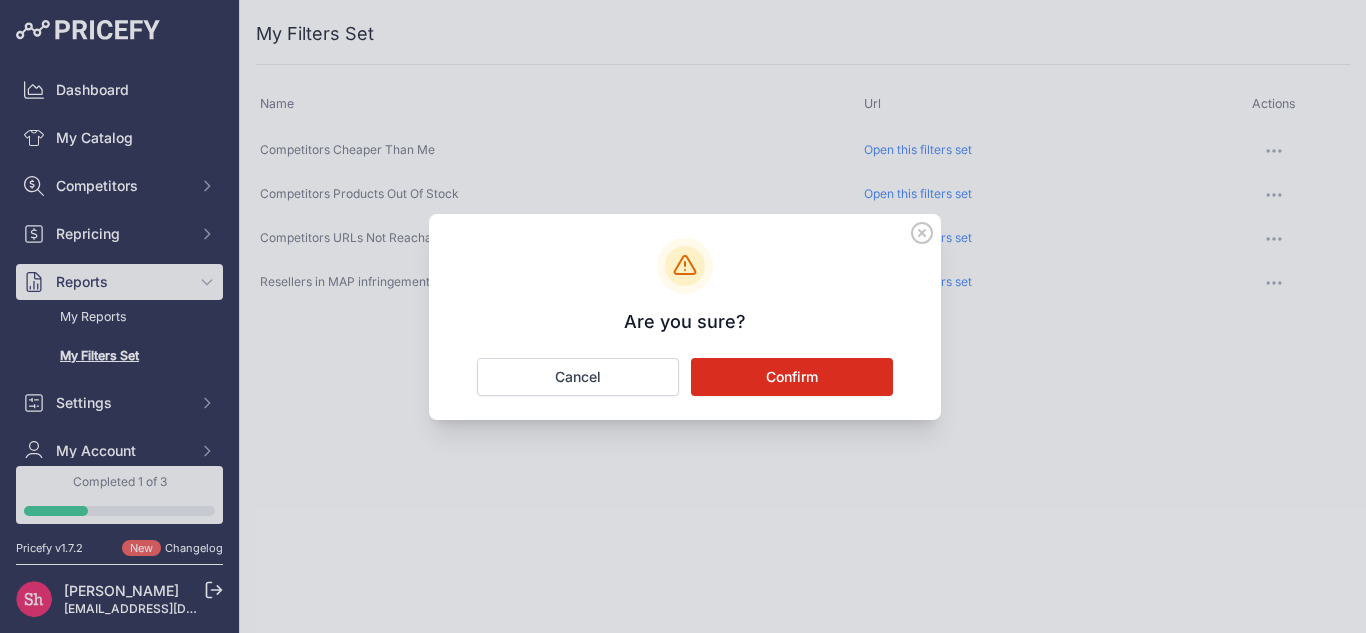 click on "Confirm" at bounding box center (792, 377) 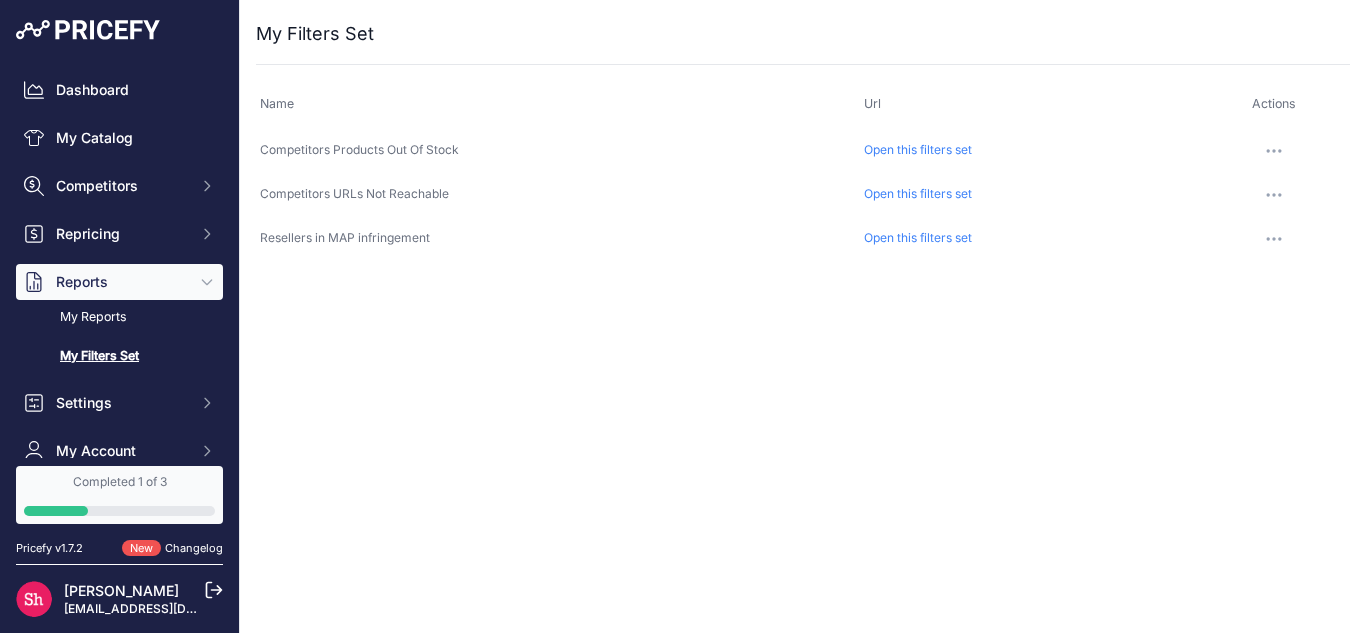 click at bounding box center [1274, 151] 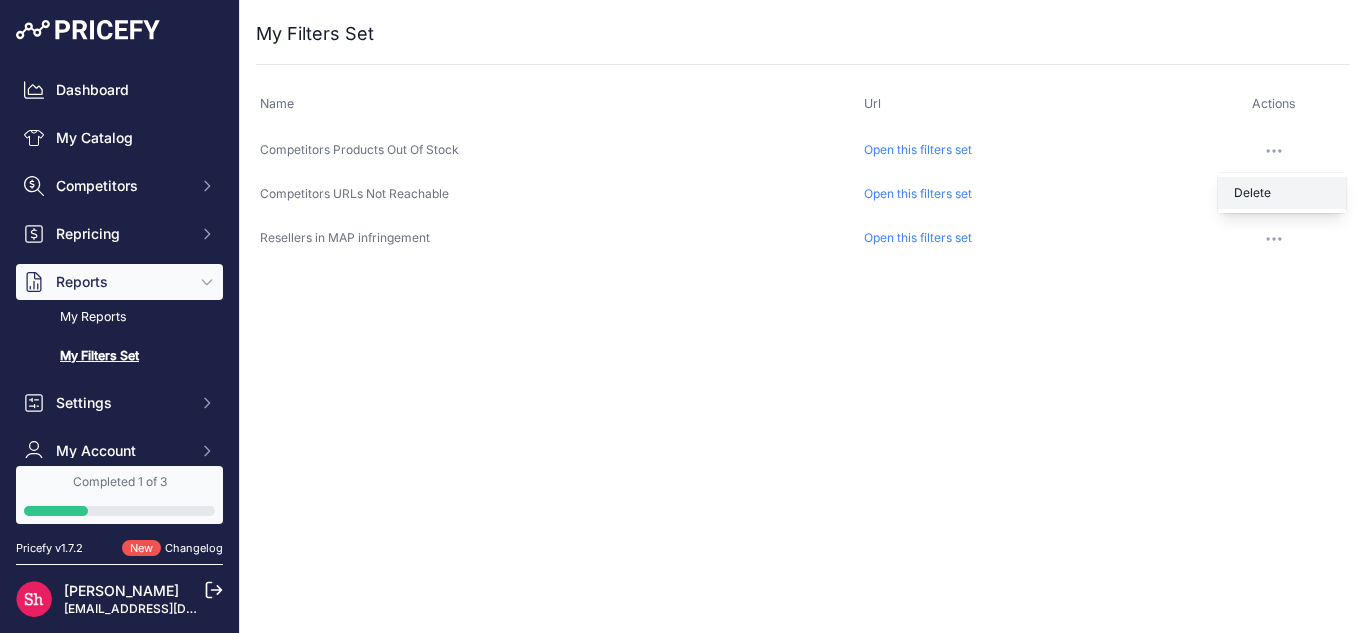 click on "Delete" at bounding box center [1282, 193] 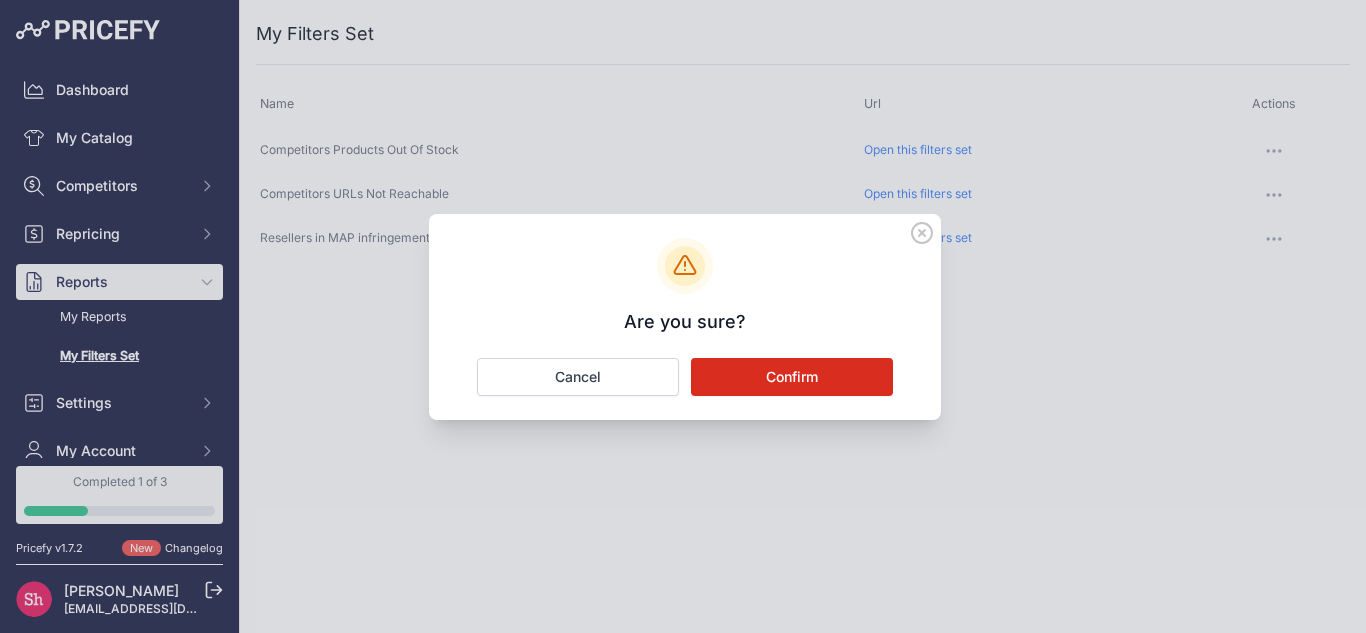 click on "Confirm" at bounding box center [792, 377] 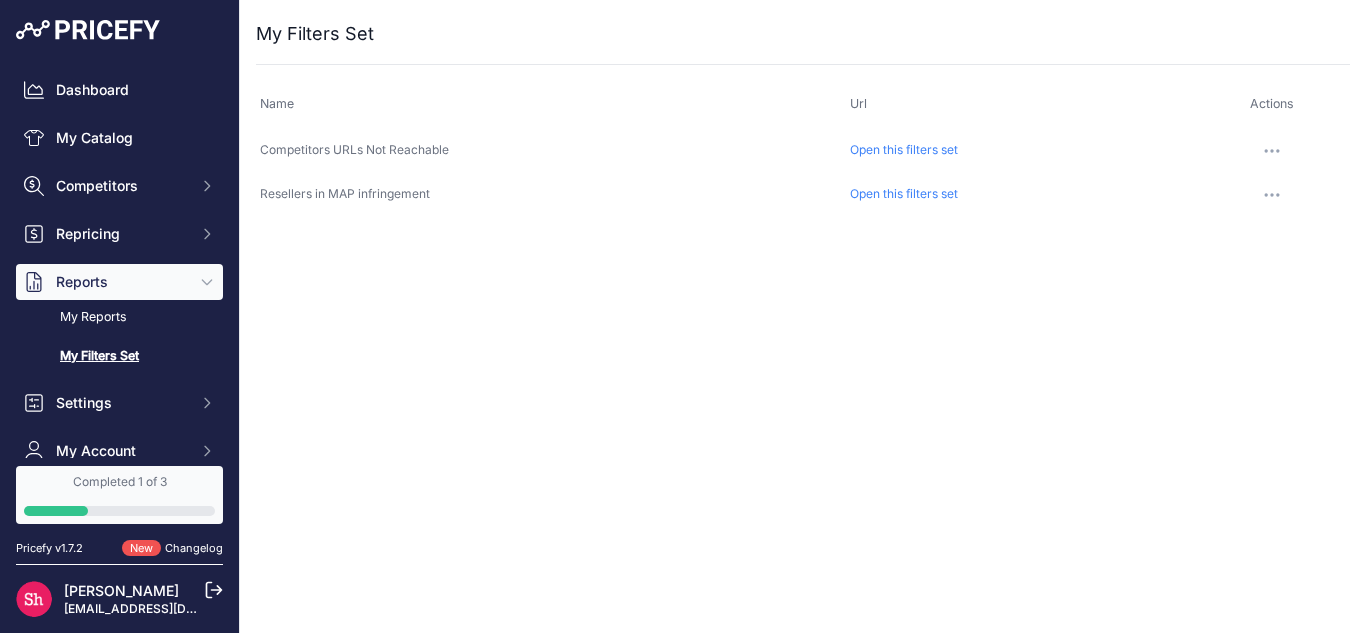 click at bounding box center (1272, 151) 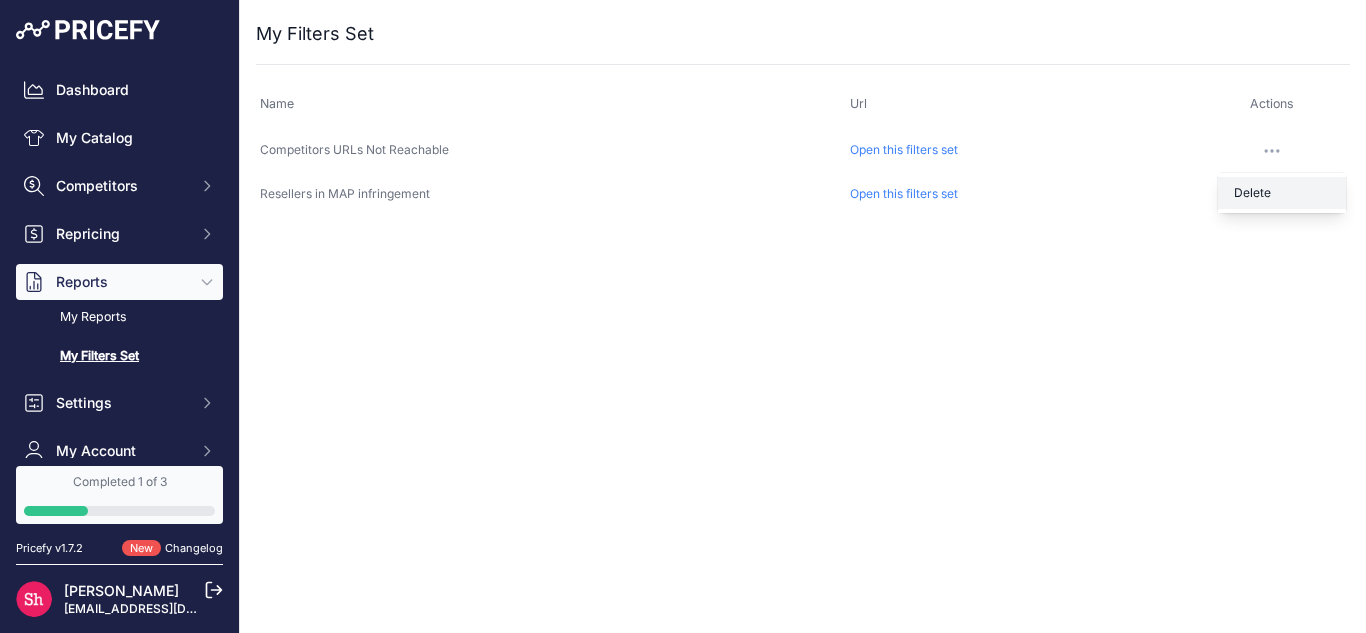 click on "Delete" at bounding box center (1282, 193) 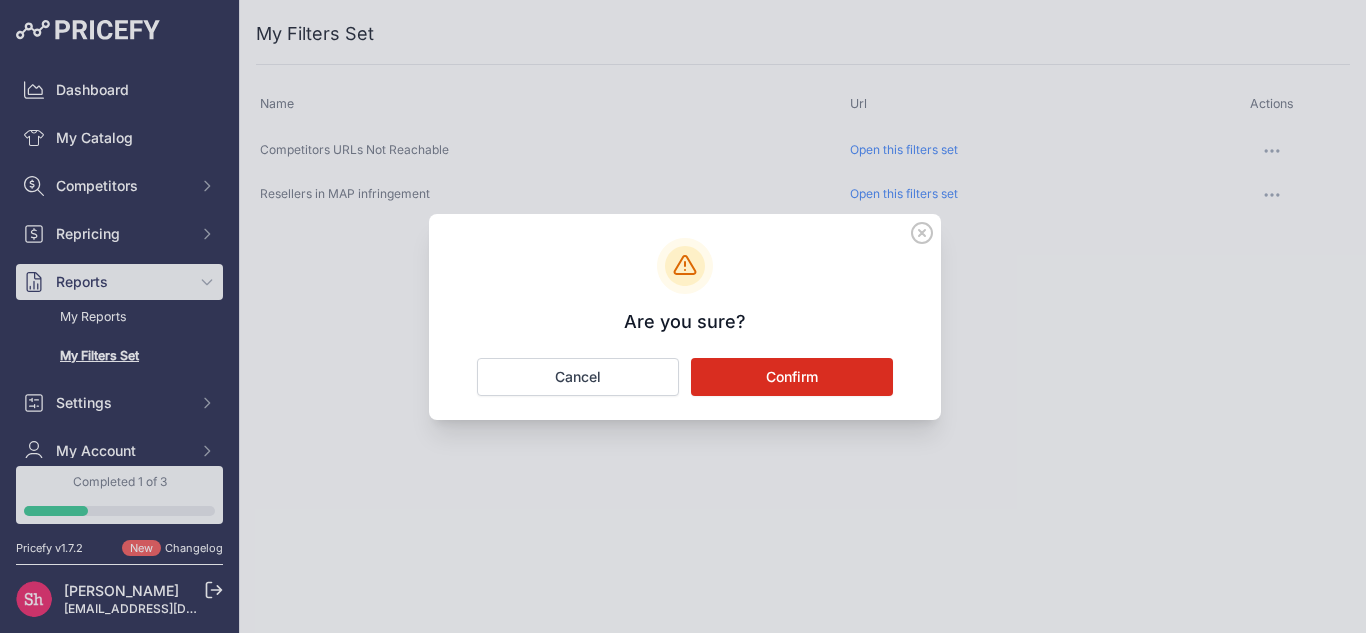 click on "Confirm" at bounding box center [792, 377] 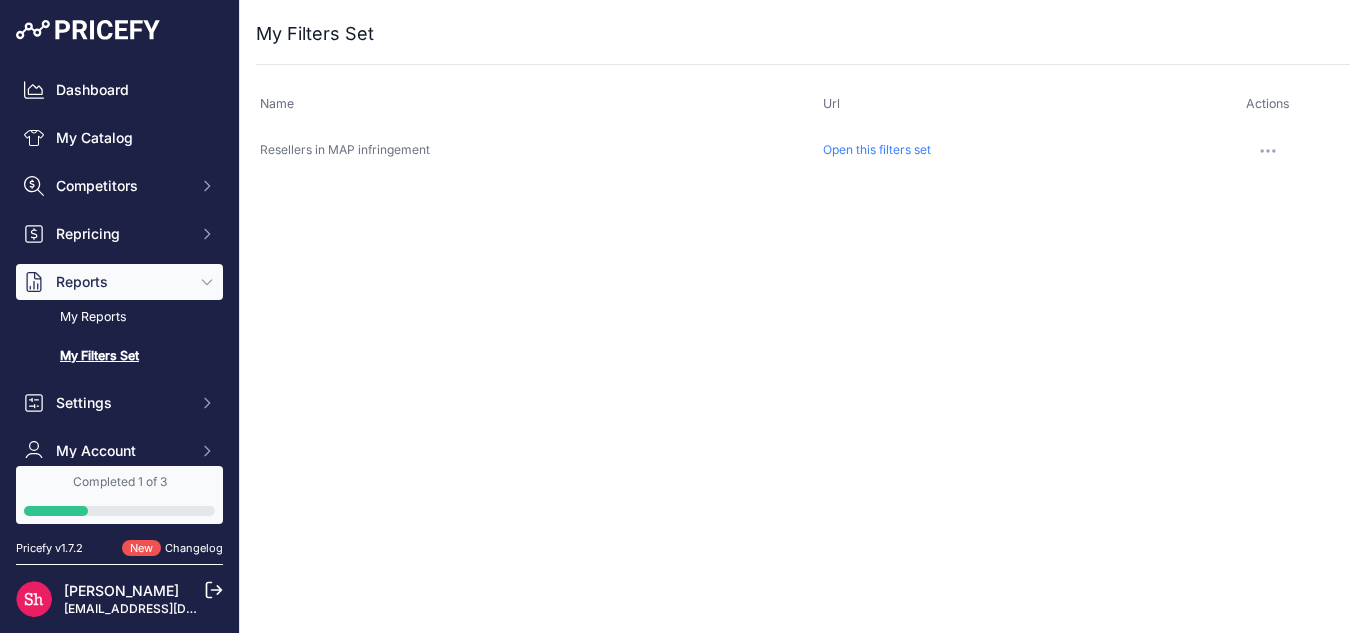click at bounding box center [1268, 151] 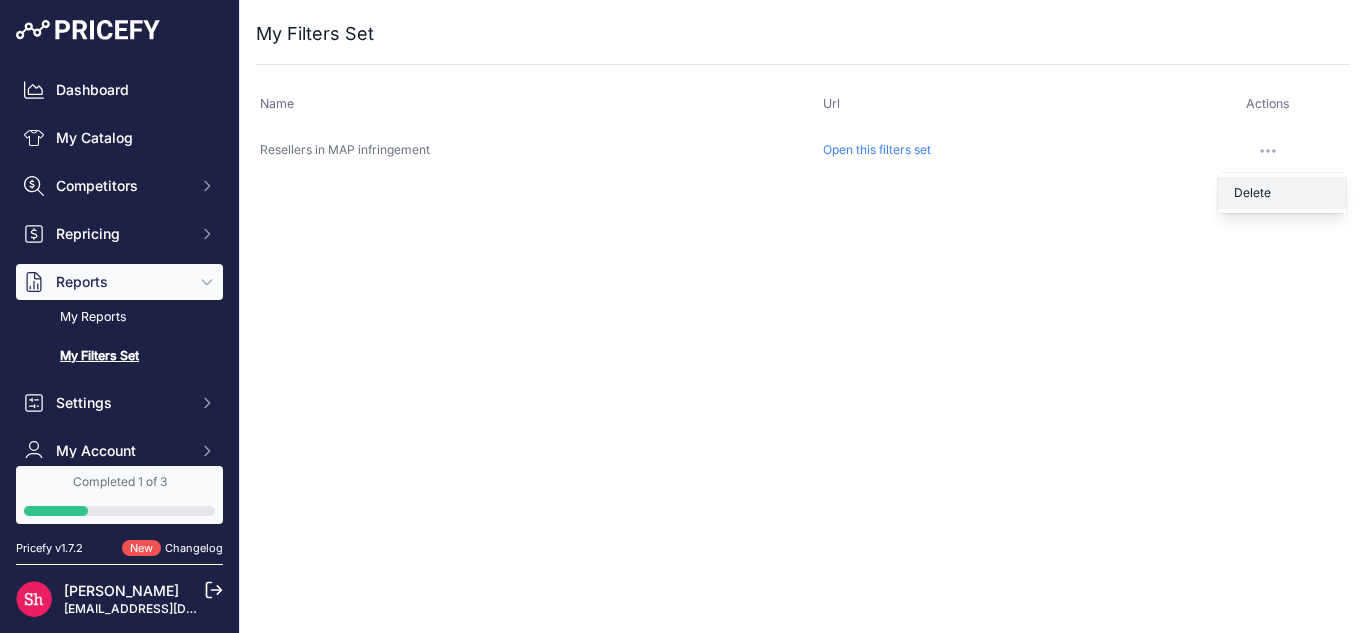 click on "Delete" at bounding box center [1282, 193] 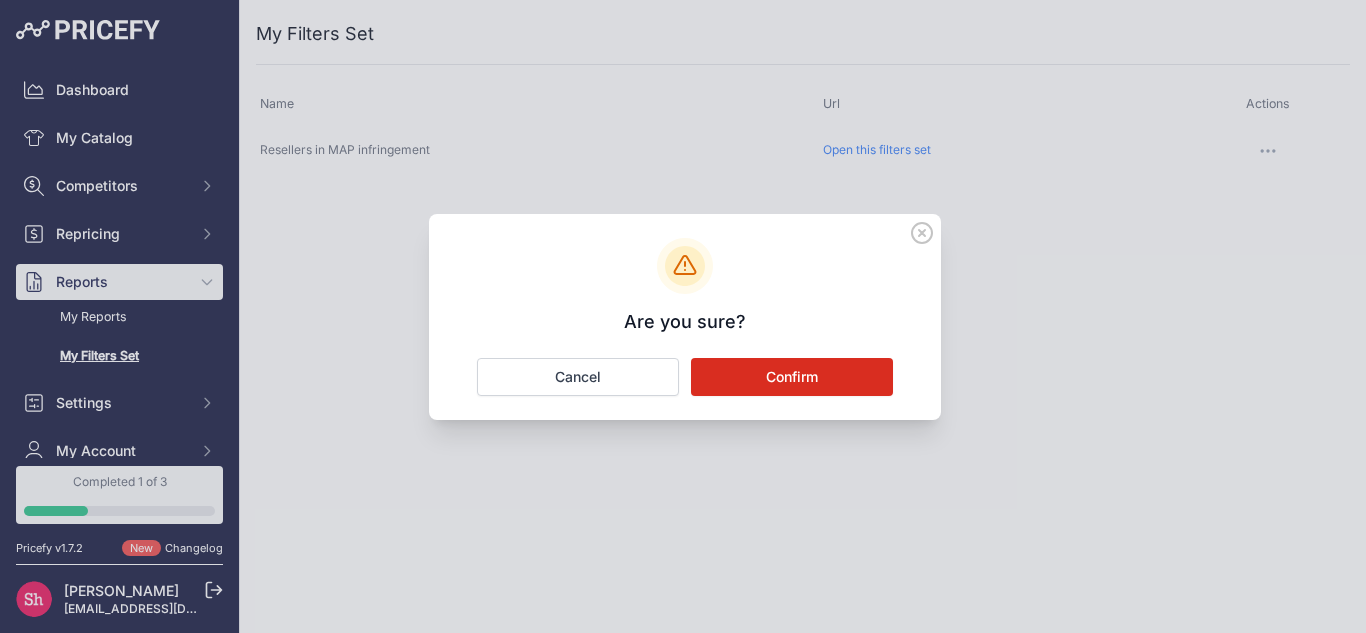 click on "Confirm" at bounding box center [792, 377] 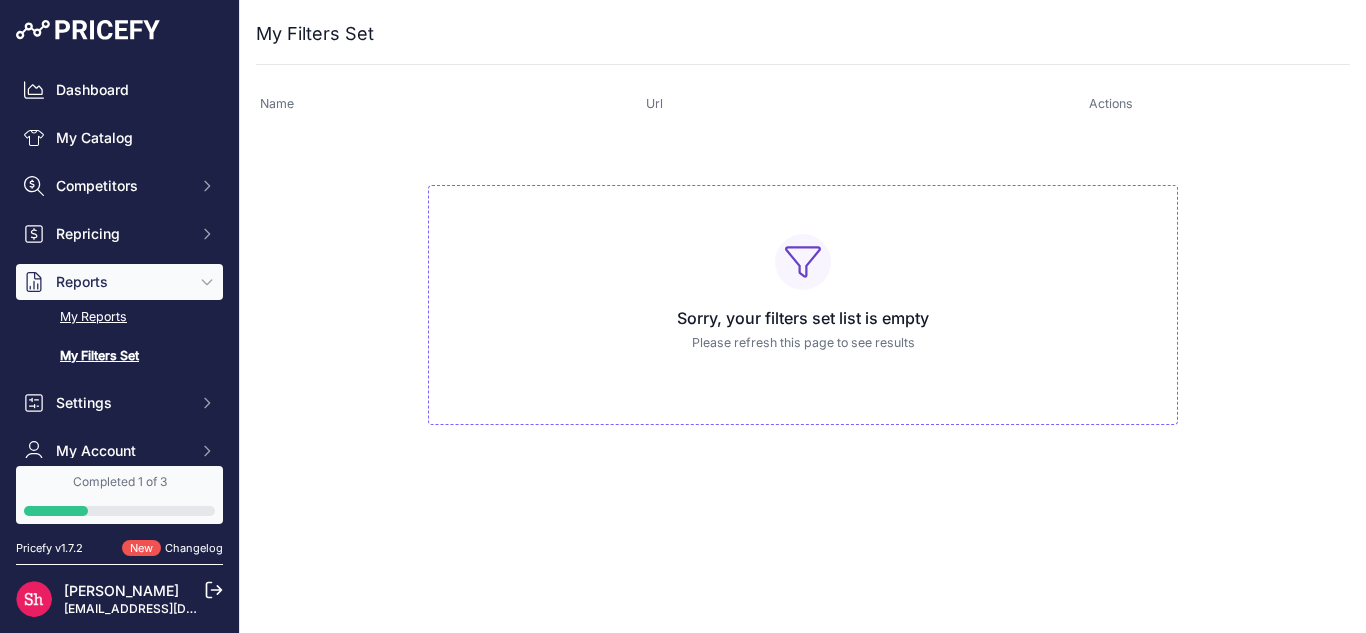 click on "My Reports" at bounding box center (119, 317) 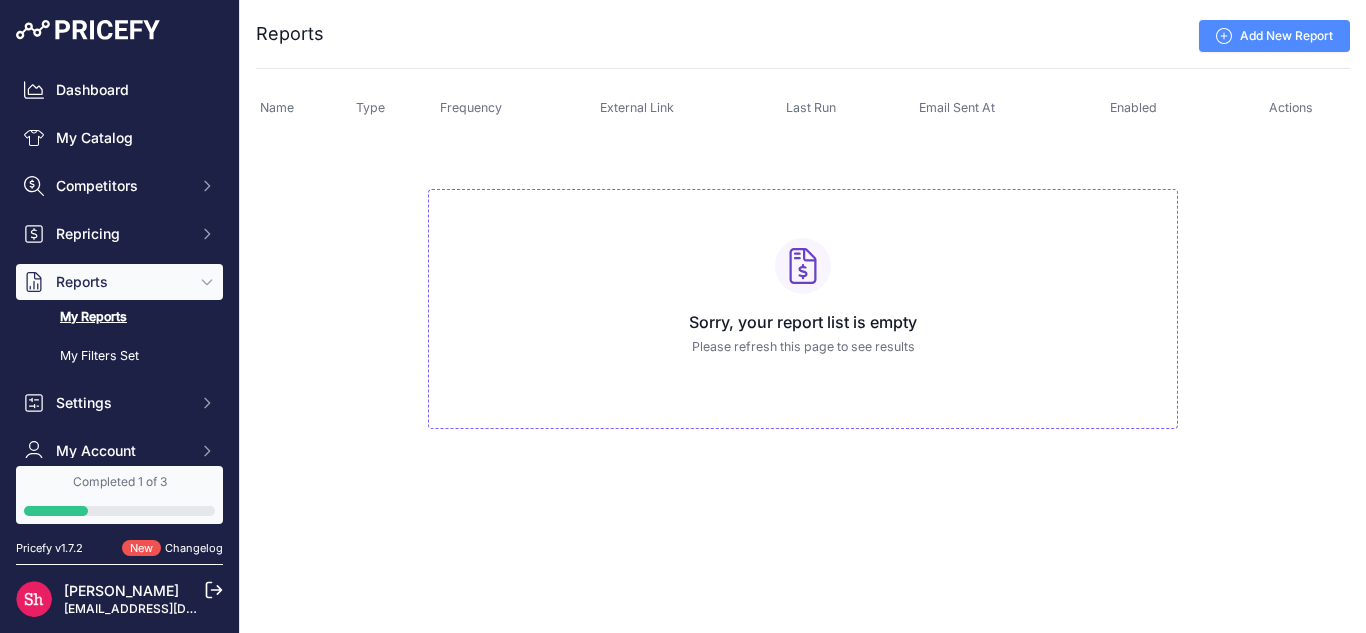 scroll, scrollTop: 0, scrollLeft: 0, axis: both 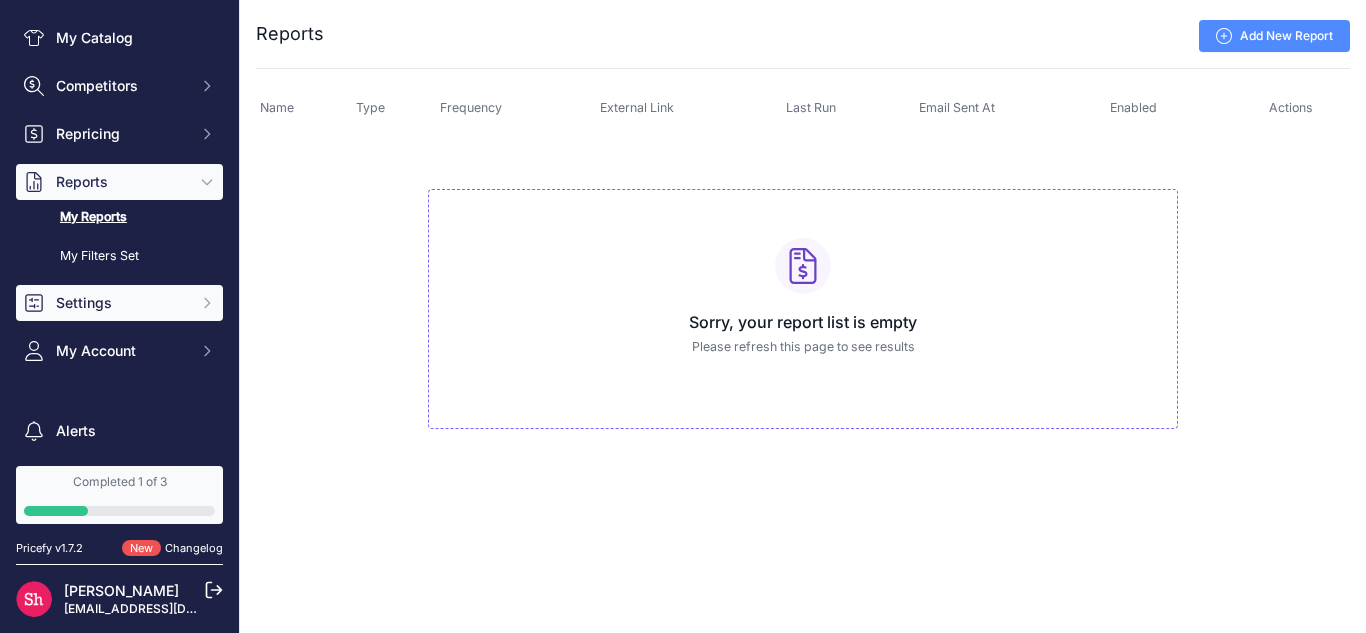 click on "Settings" at bounding box center [121, 303] 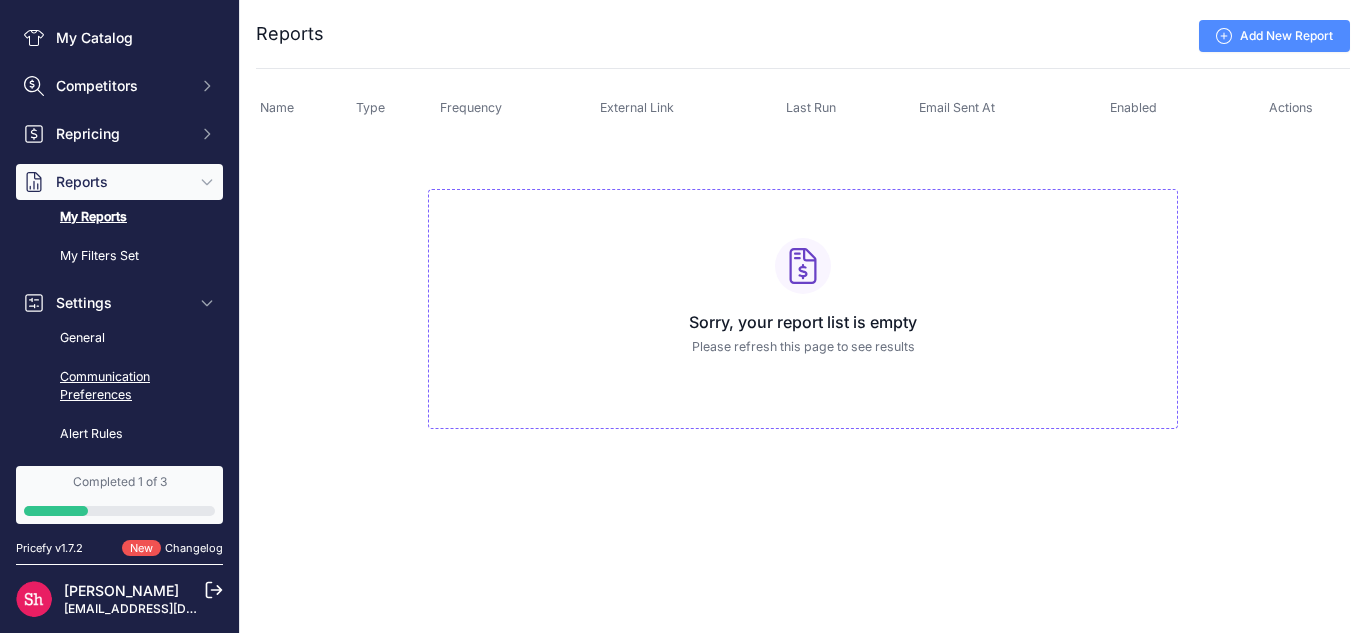 click on "Communication Preferences" at bounding box center (119, 386) 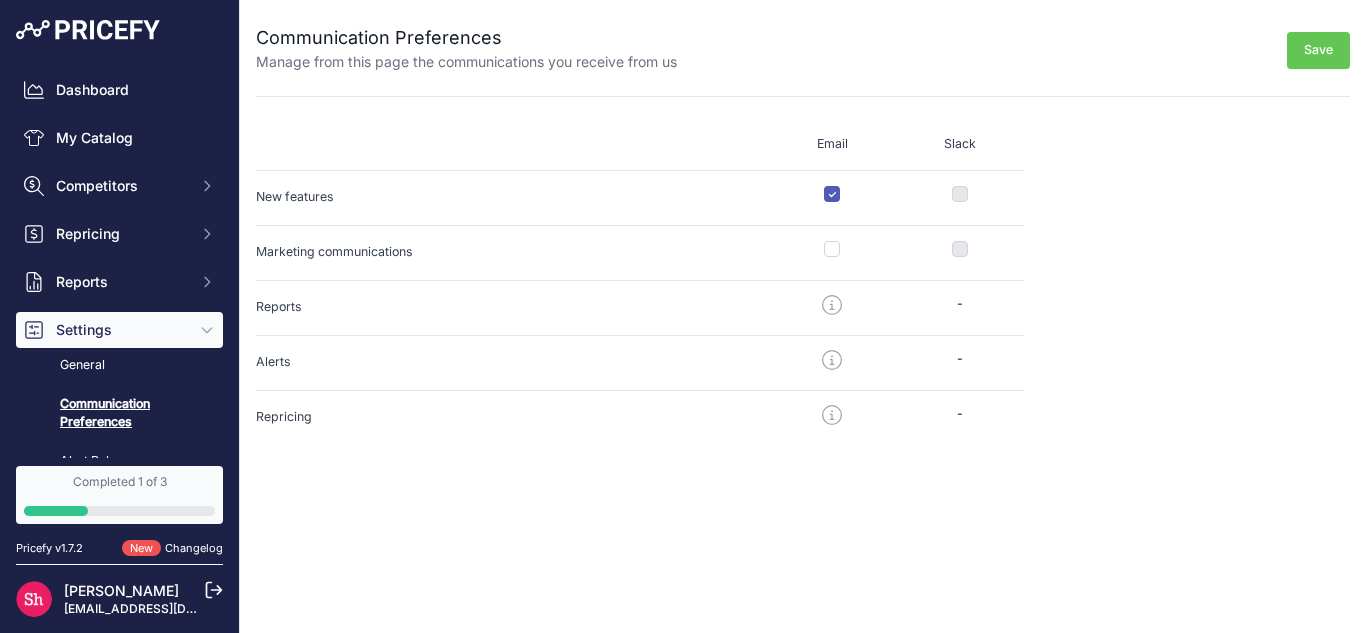 scroll, scrollTop: 0, scrollLeft: 0, axis: both 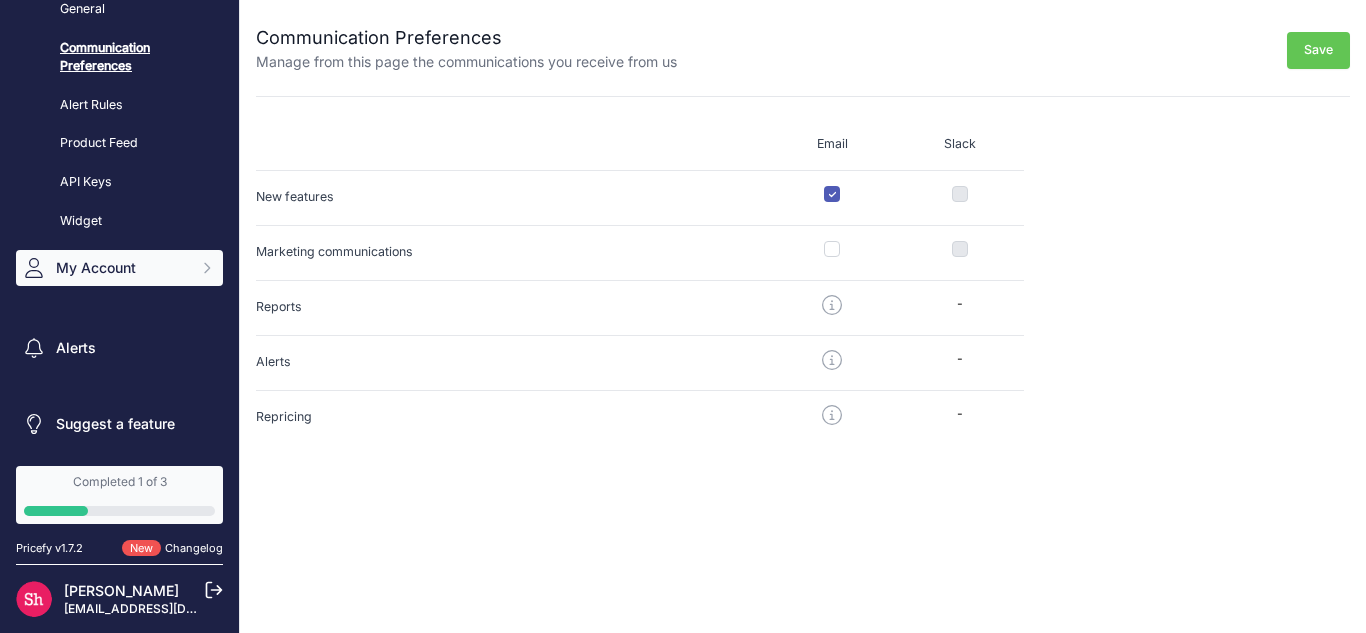 click 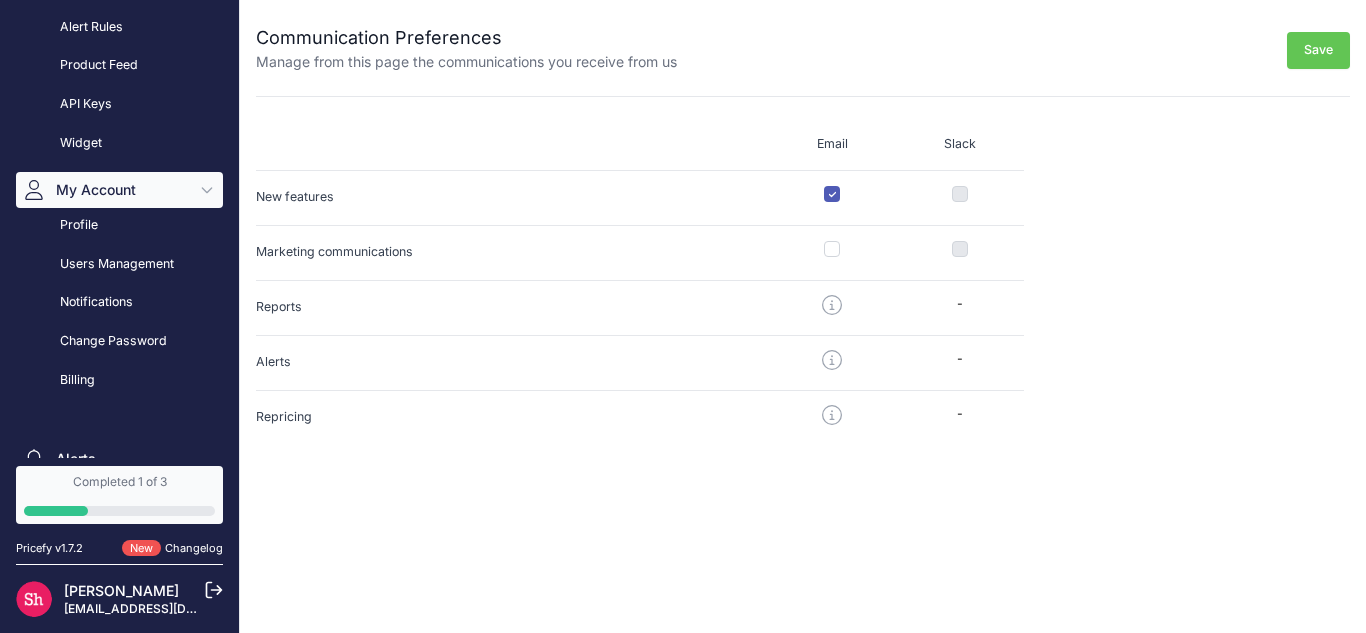 scroll, scrollTop: 456, scrollLeft: 0, axis: vertical 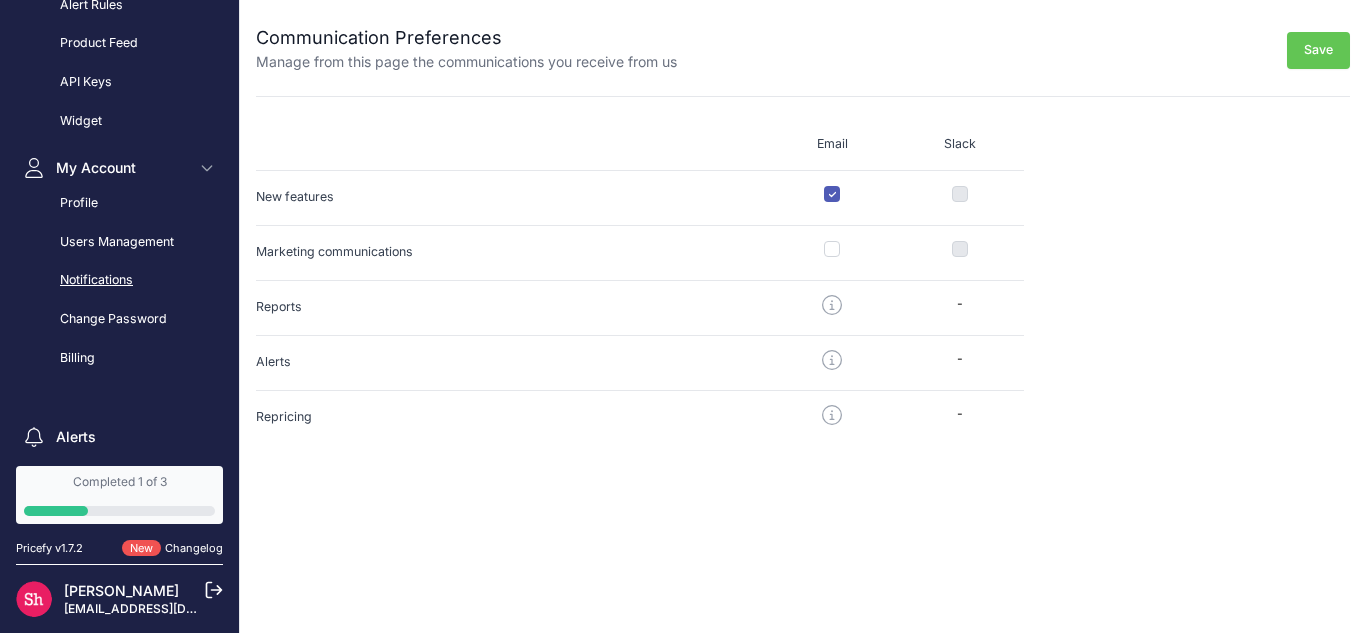 click on "Notifications" at bounding box center (119, 280) 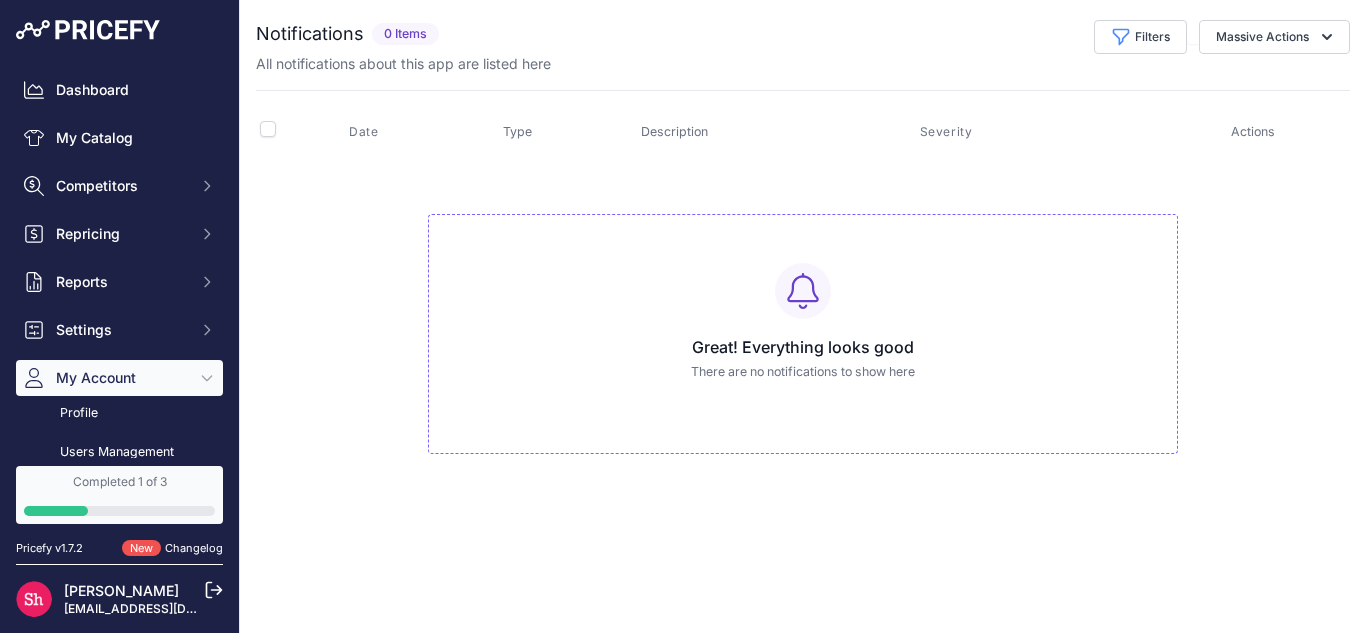 scroll, scrollTop: 0, scrollLeft: 0, axis: both 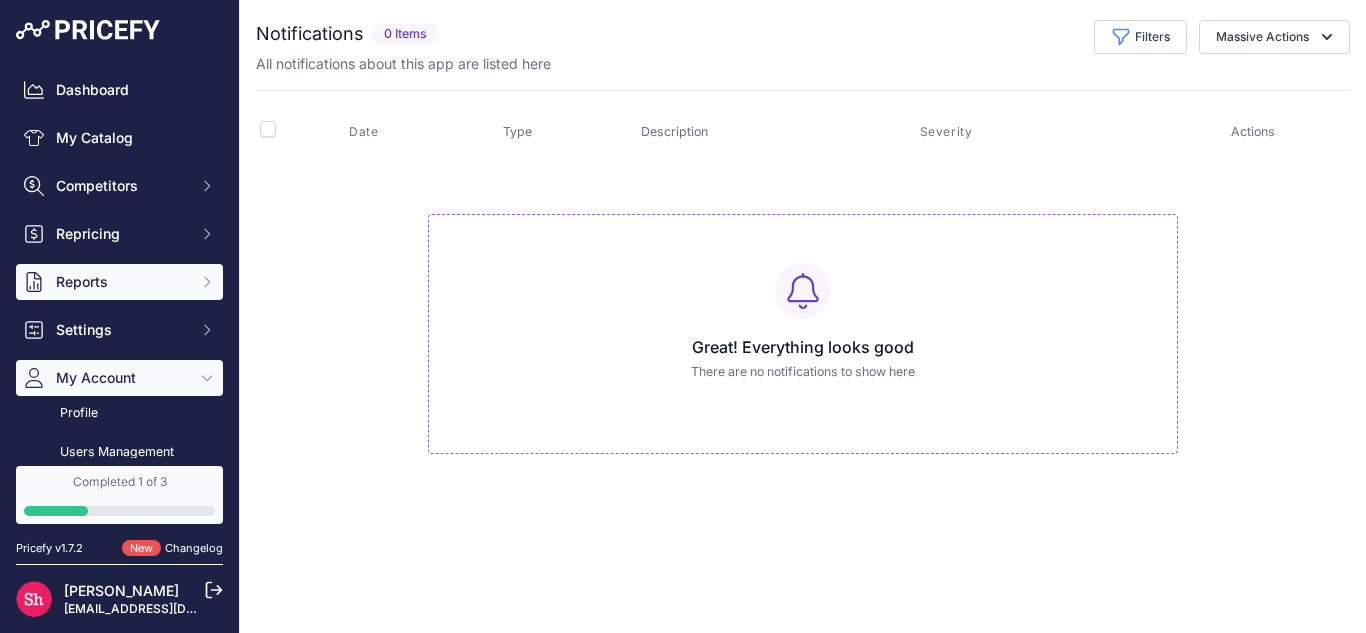 click on "Reports" at bounding box center [121, 282] 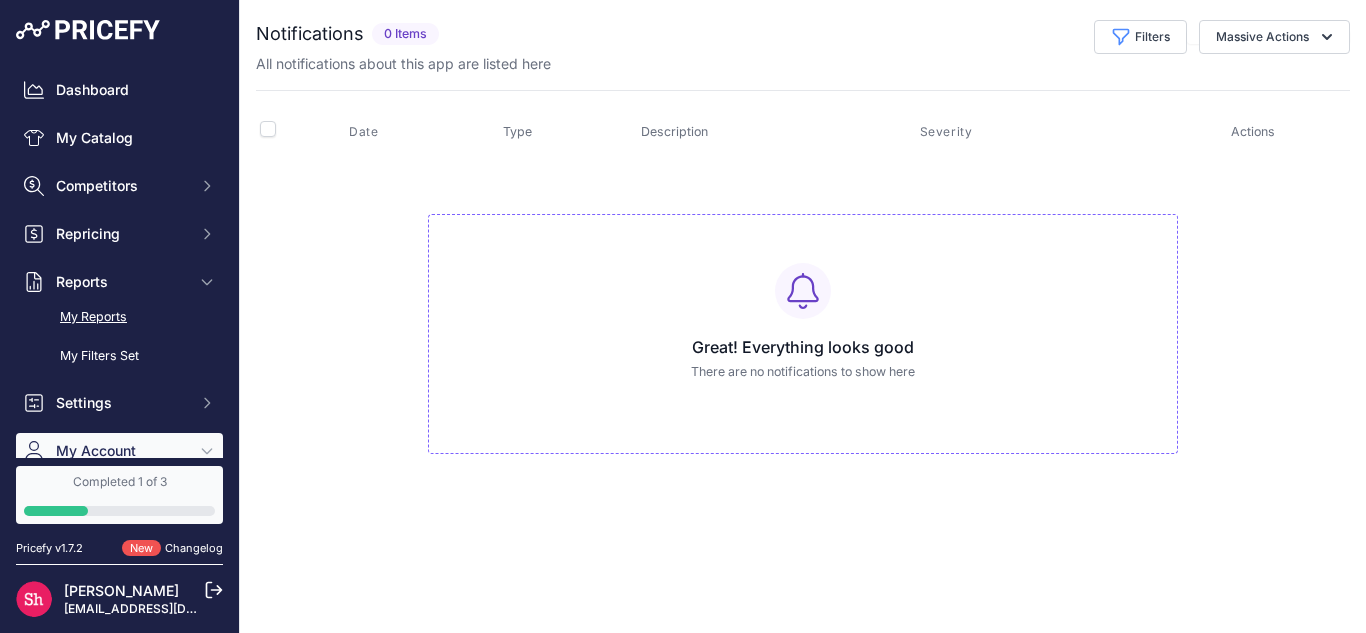 click on "My Reports" at bounding box center (119, 317) 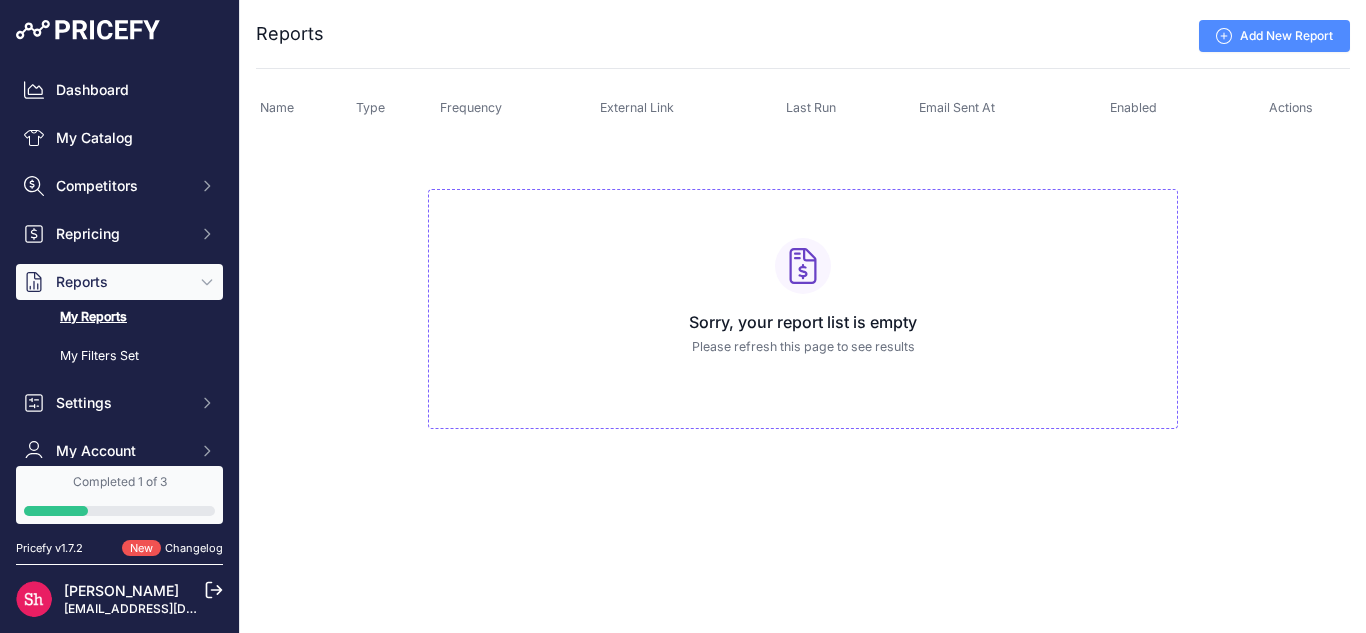 scroll, scrollTop: 0, scrollLeft: 0, axis: both 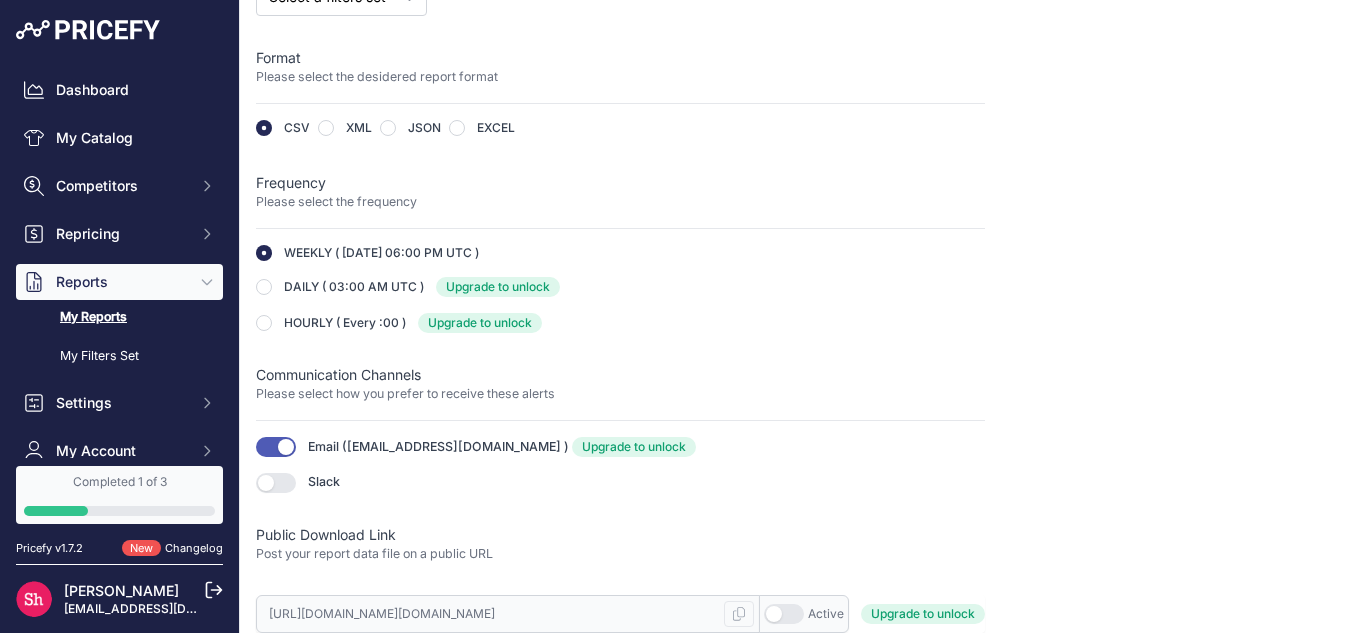 click at bounding box center (276, 447) 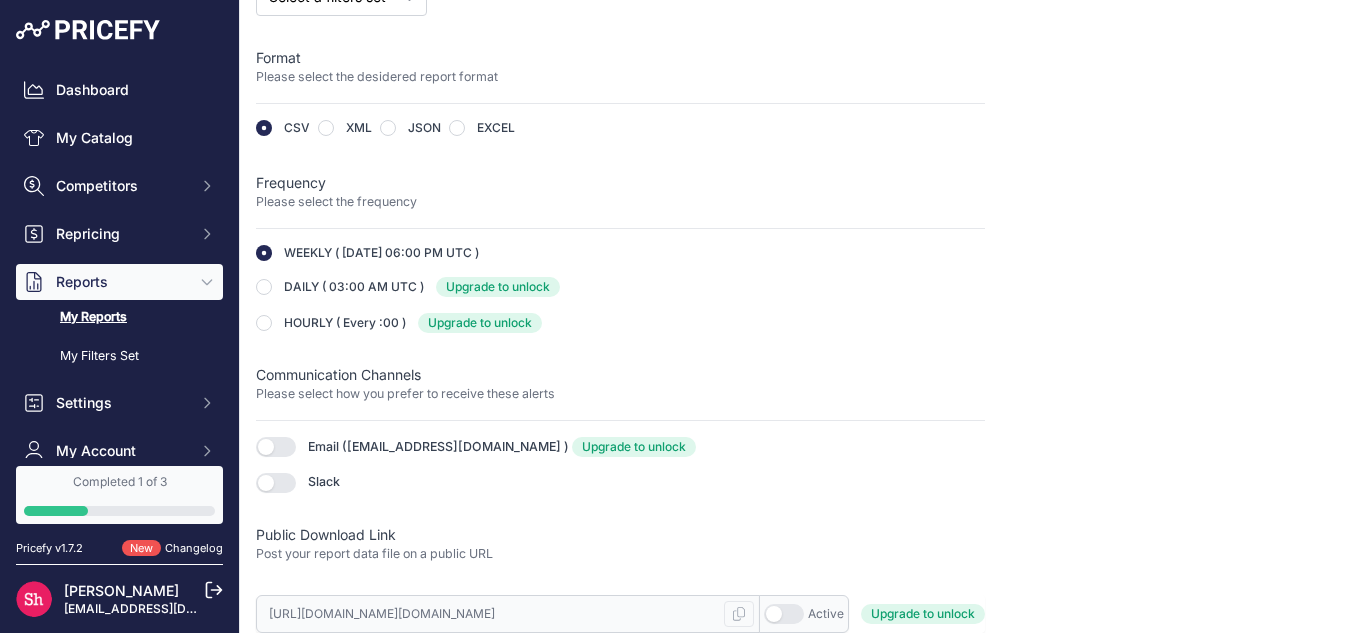 click at bounding box center (276, 447) 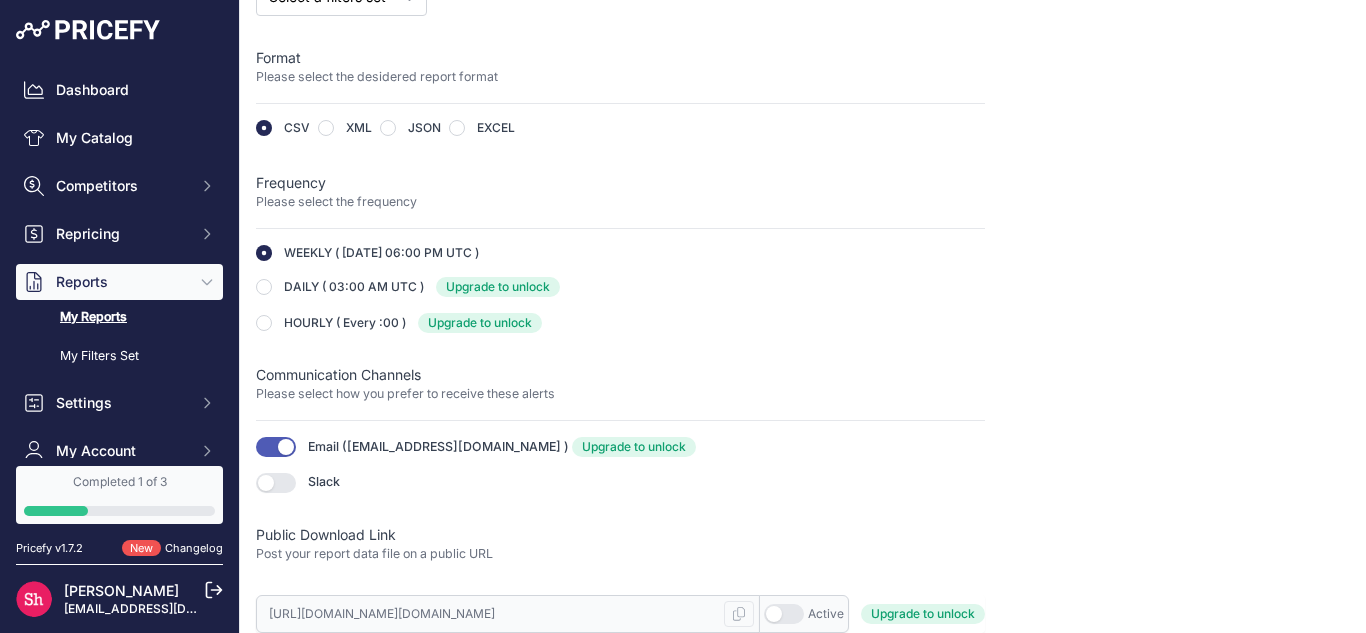 click on "Upgrade to unlock" at bounding box center [480, 323] 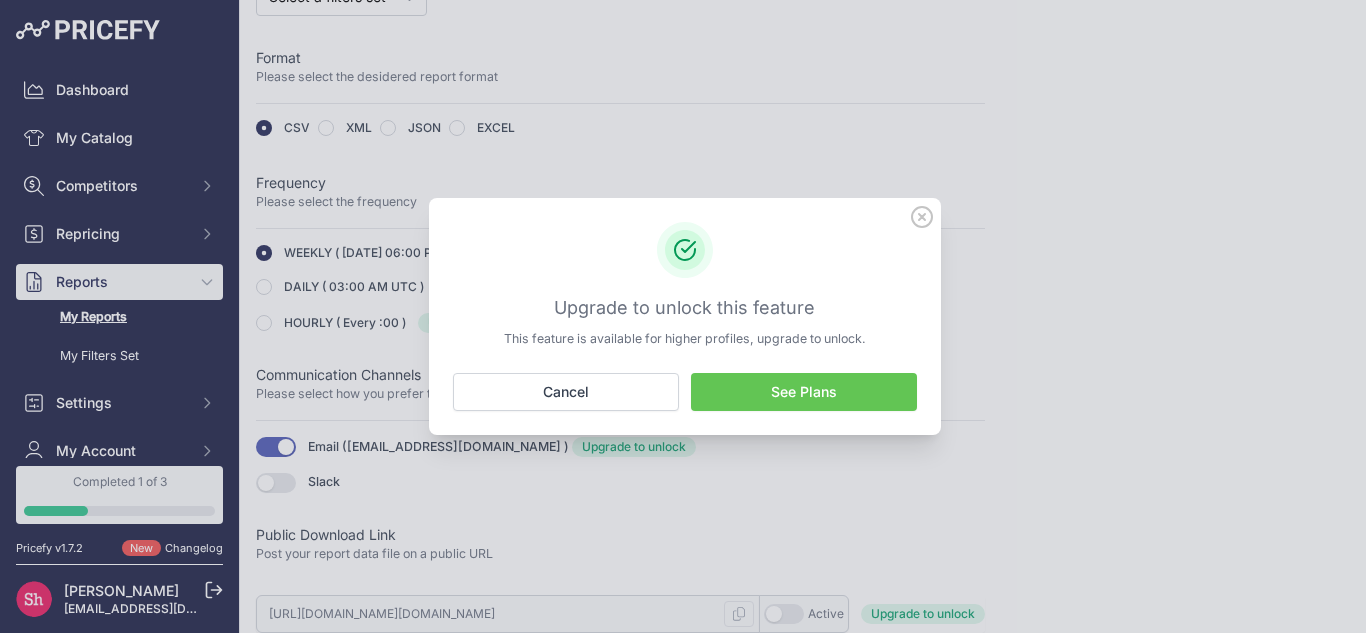 click 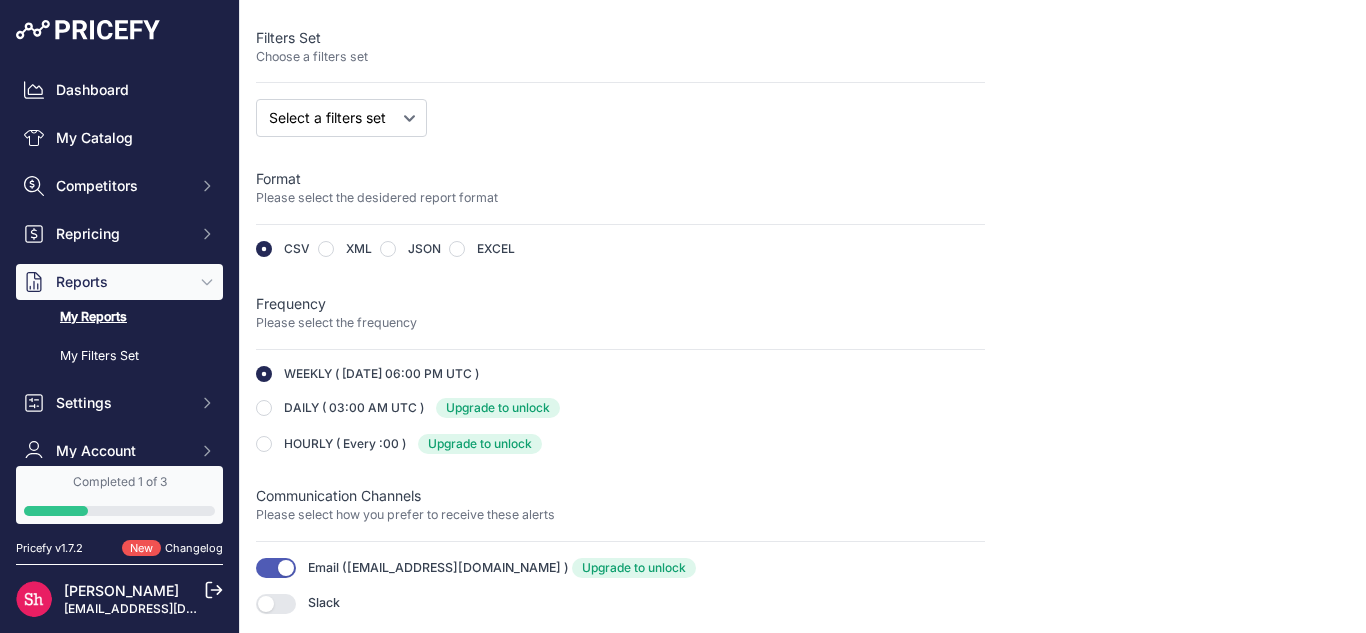 scroll, scrollTop: 355, scrollLeft: 0, axis: vertical 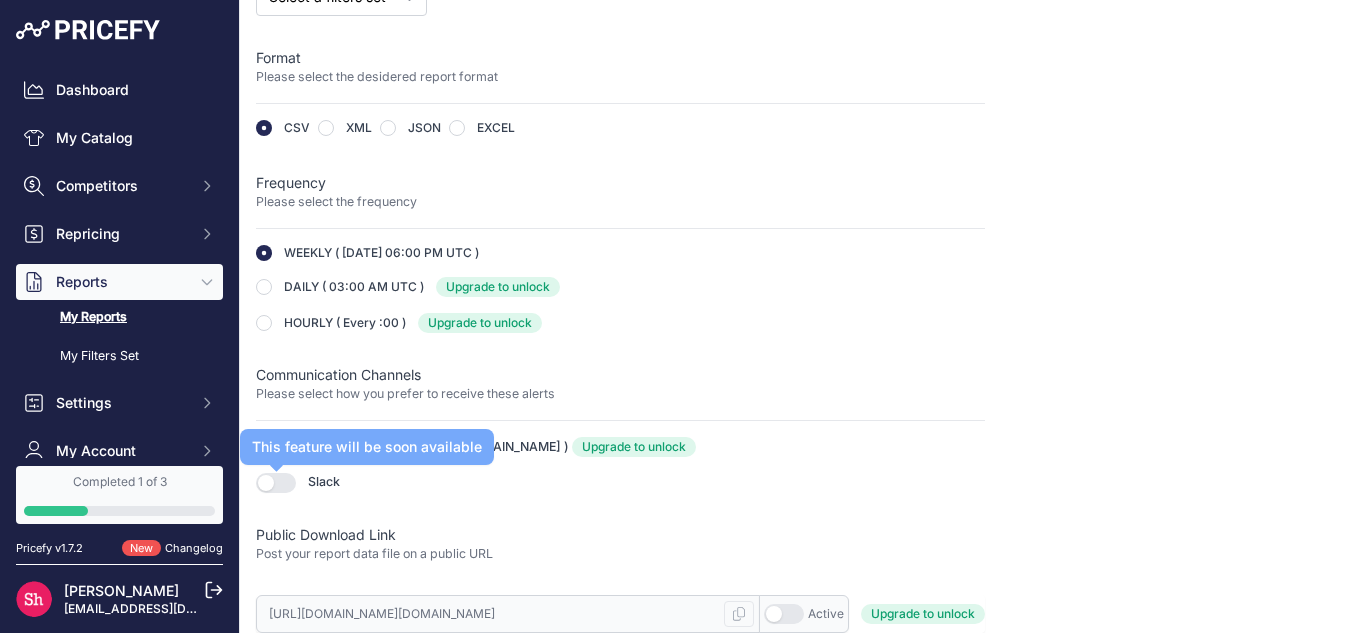 click at bounding box center (276, 483) 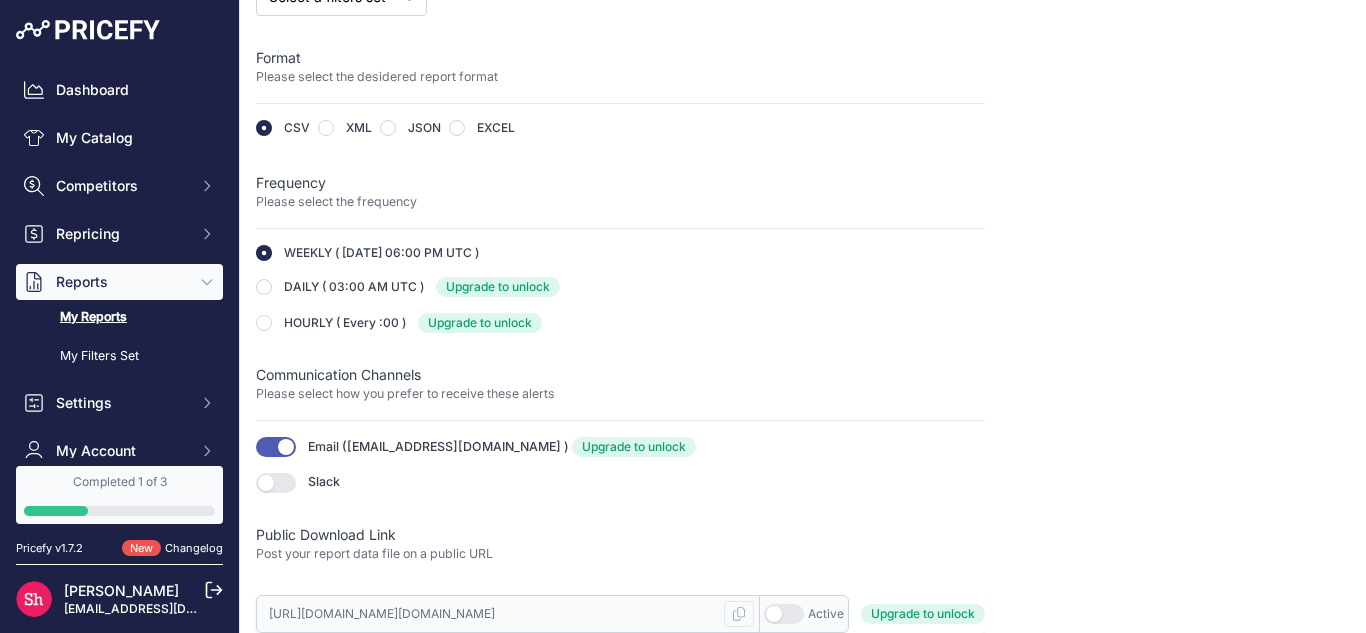 click on "Dashboard
My Catalog
Competitors
Competitors
Monitored URLs
MAP infringements
Repricing
My Repricing Rules
Repricing Preview
Repricing History" at bounding box center [119, 270] 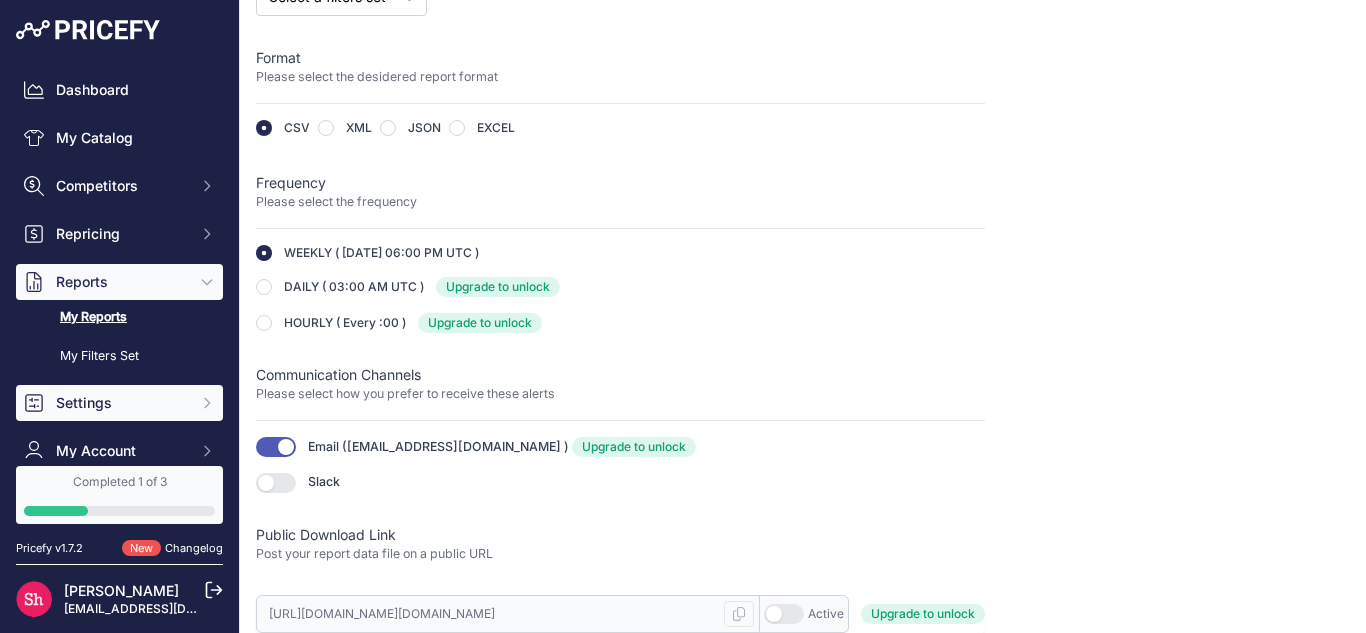 click on "Settings" at bounding box center [121, 403] 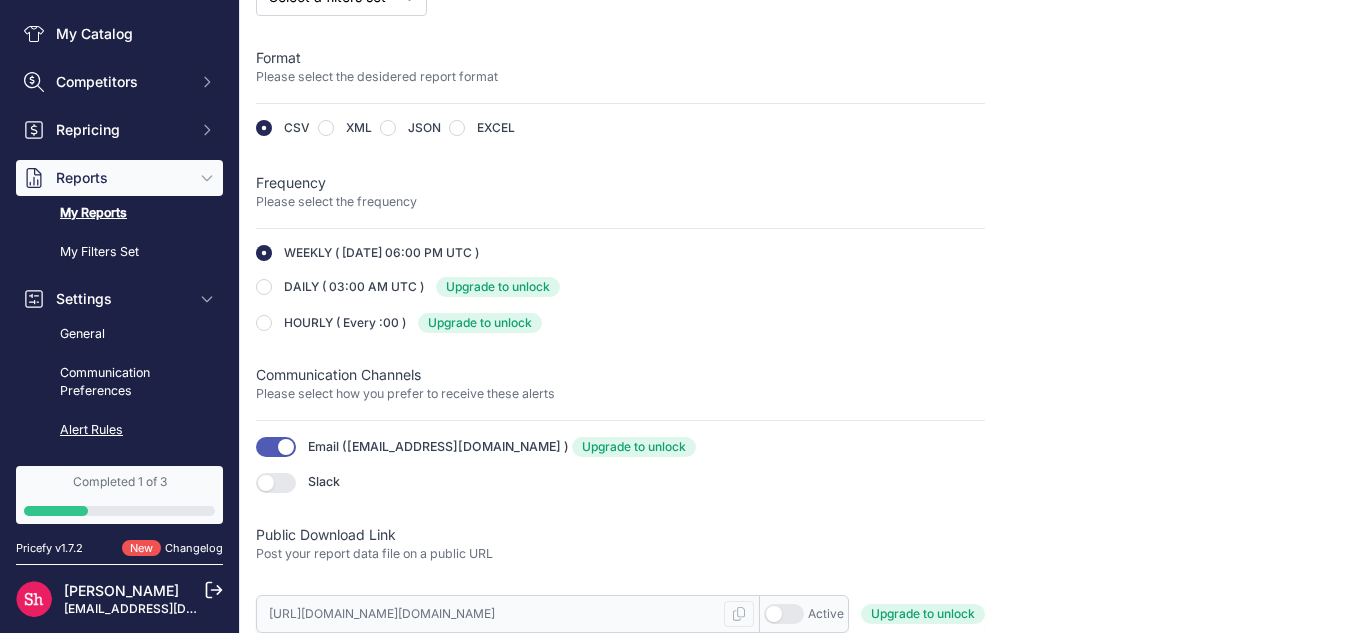 scroll, scrollTop: 200, scrollLeft: 0, axis: vertical 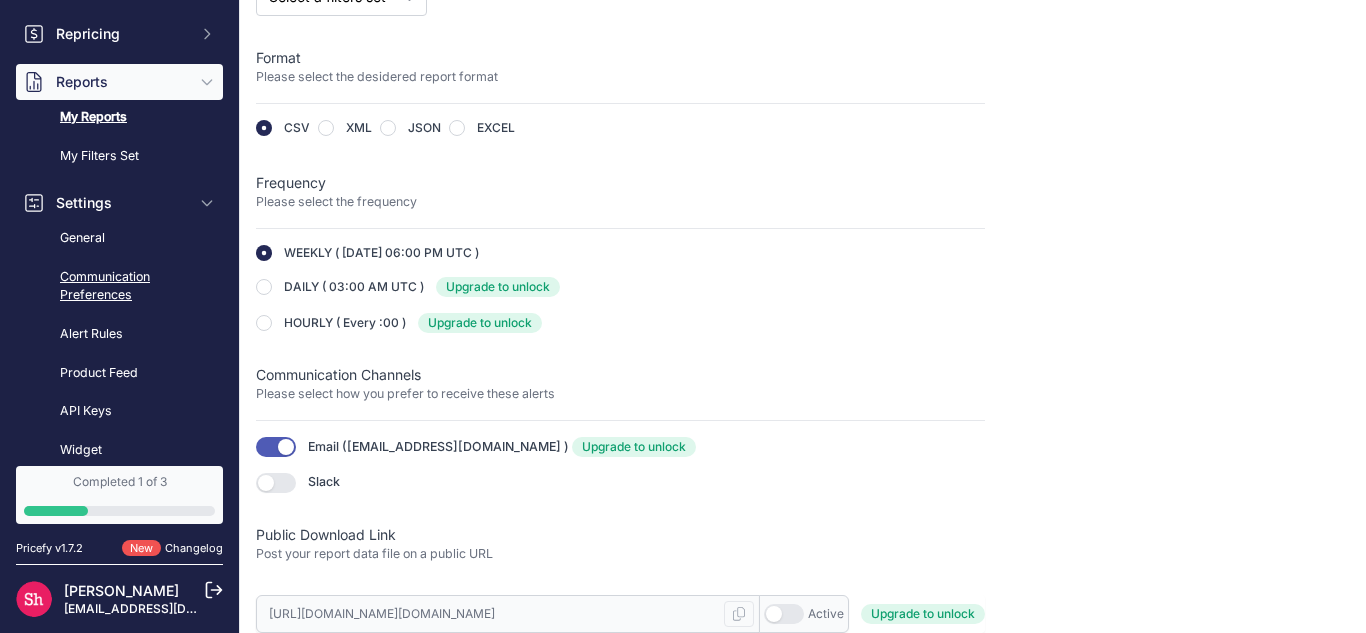 click on "Communication Preferences" at bounding box center [119, 286] 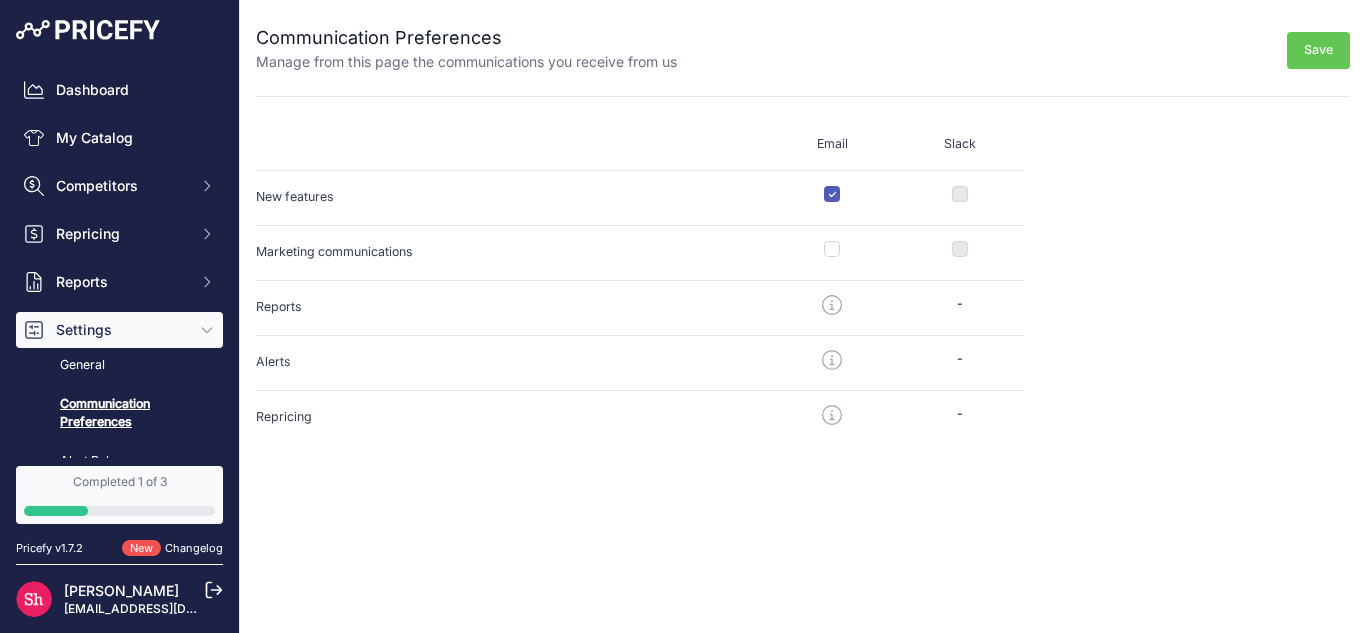 scroll, scrollTop: 0, scrollLeft: 0, axis: both 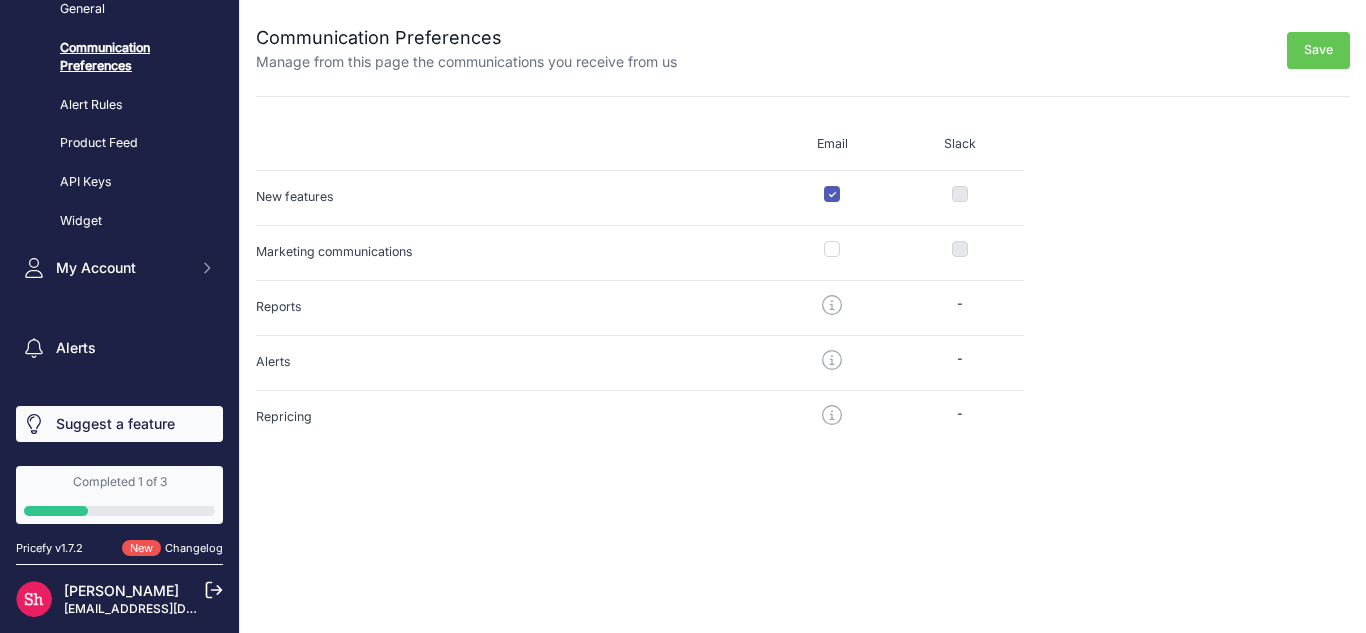 click on "Suggest a feature" at bounding box center [119, 424] 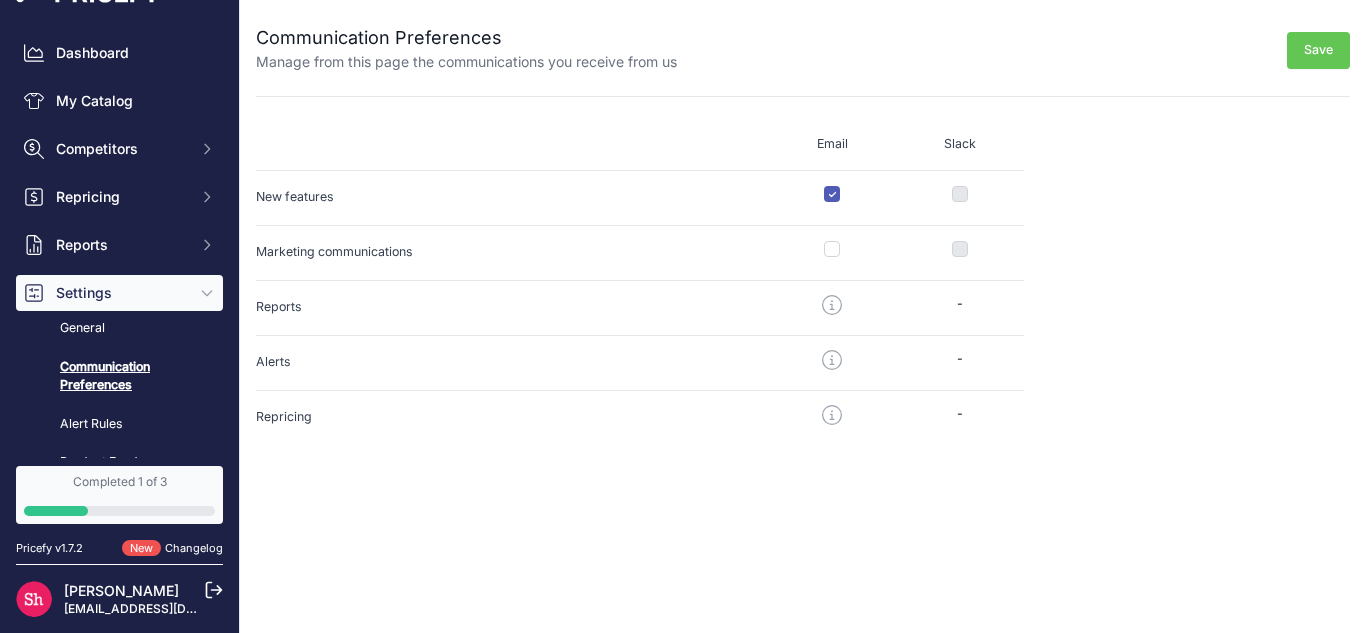scroll, scrollTop: 100, scrollLeft: 0, axis: vertical 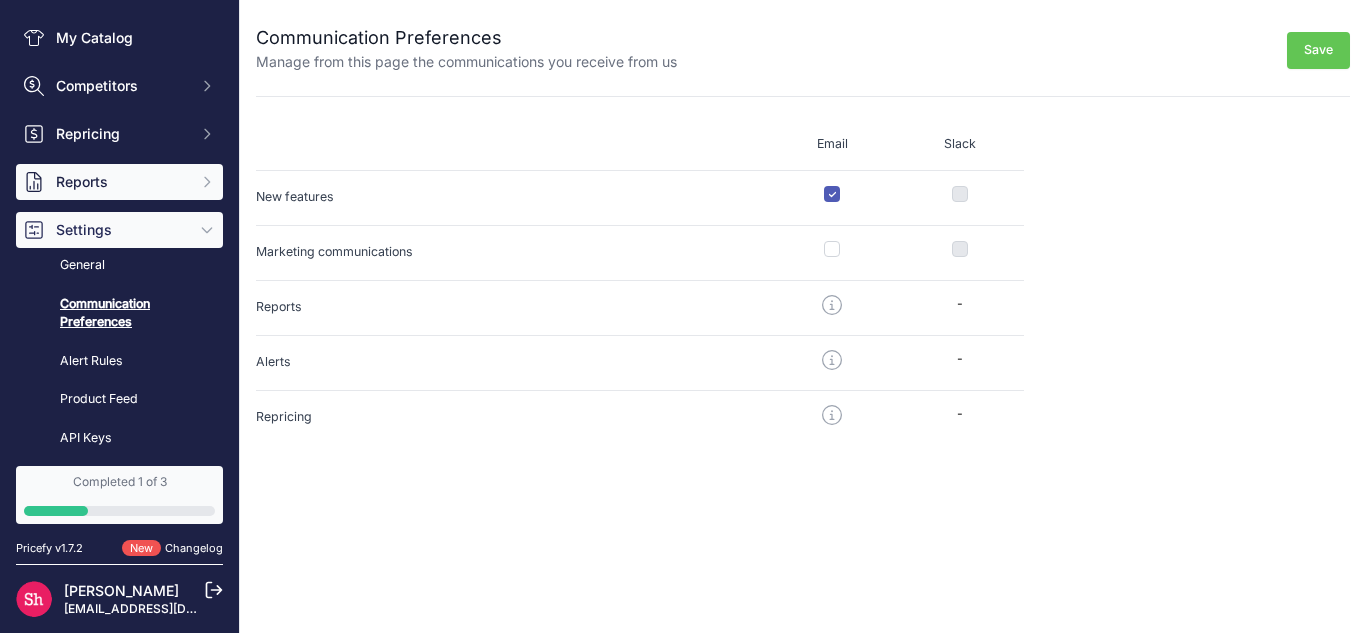 click on "Reports" at bounding box center (119, 182) 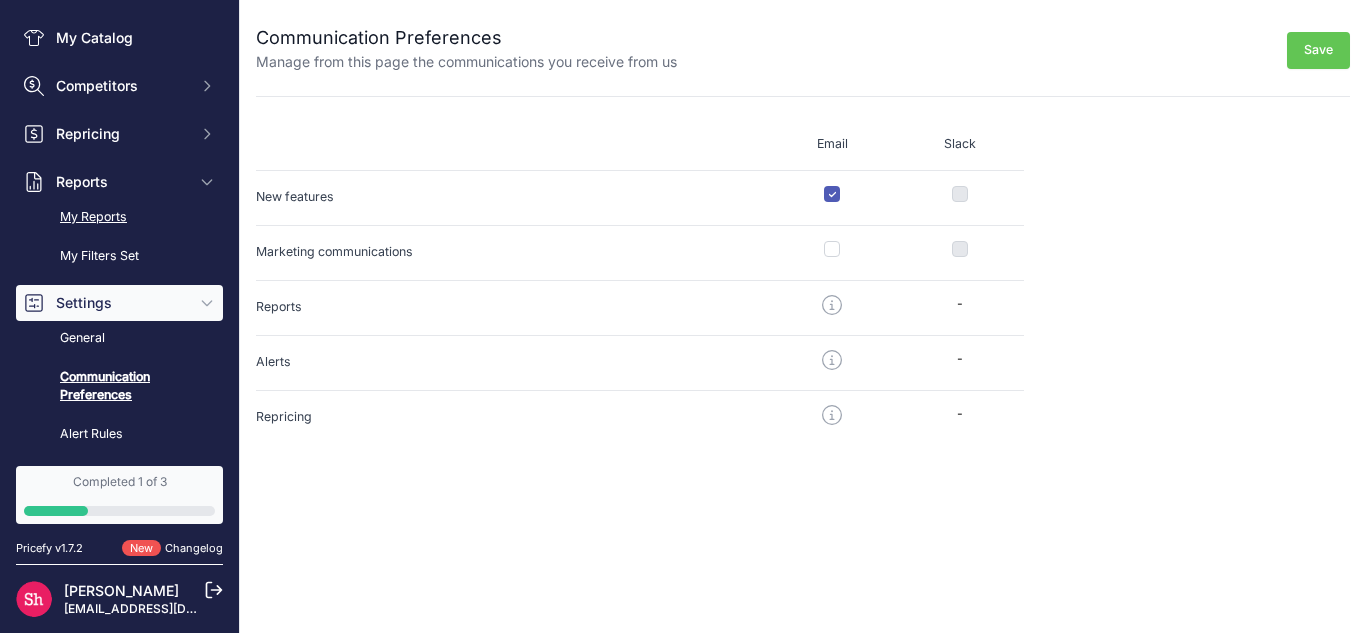 click on "My Reports" at bounding box center (119, 217) 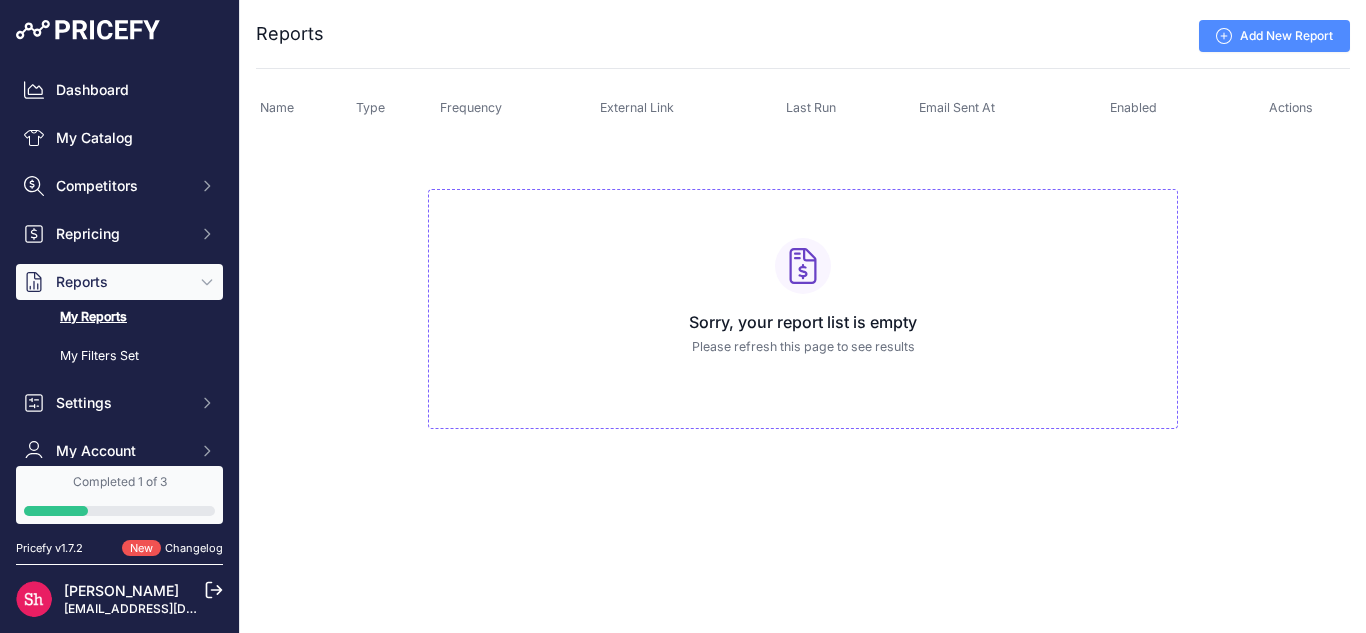 scroll, scrollTop: 0, scrollLeft: 0, axis: both 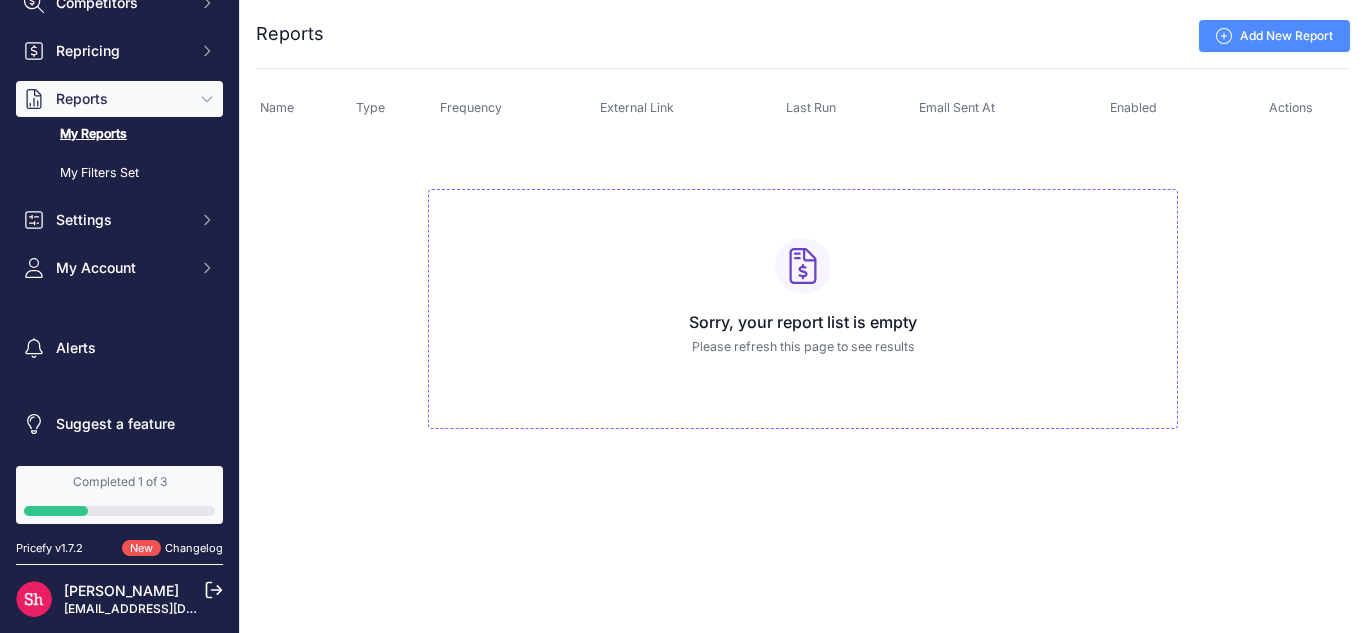 click on "Dashboard
My Catalog
Competitors
Competitors
Monitored URLs
MAP infringements
Repricing
My Repricing Rules
Repricing Preview
Repricing History" at bounding box center (119, 87) 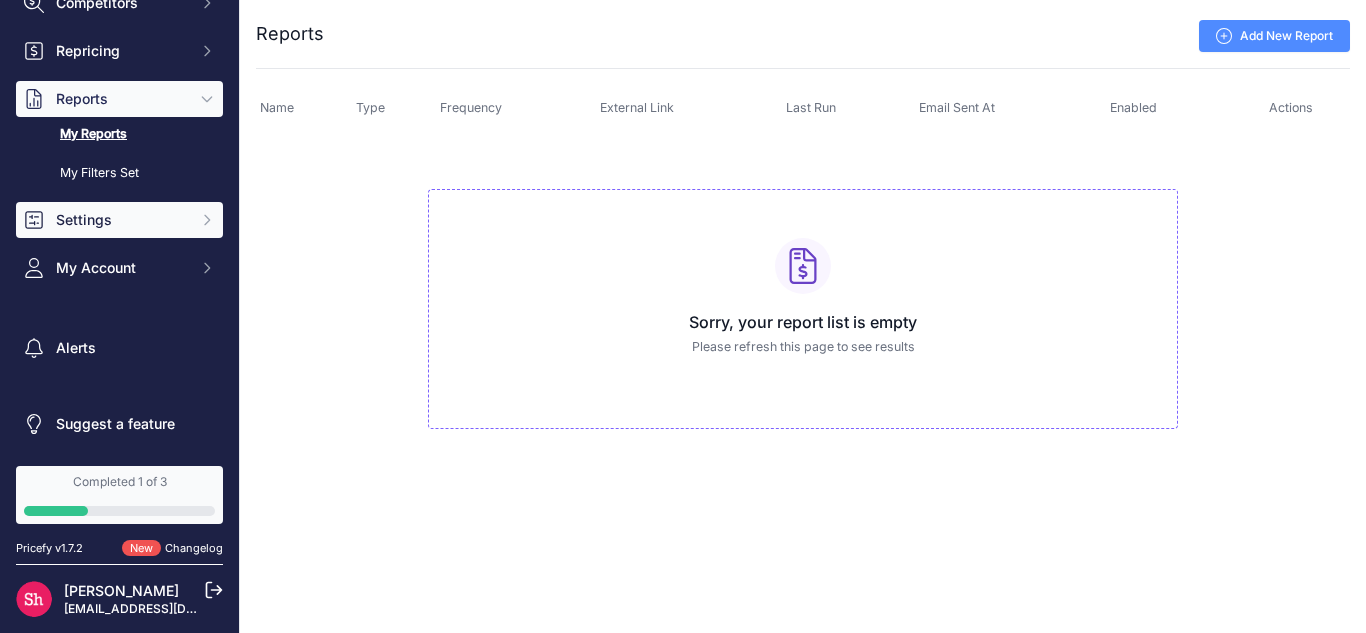 click on "Settings" at bounding box center [121, 220] 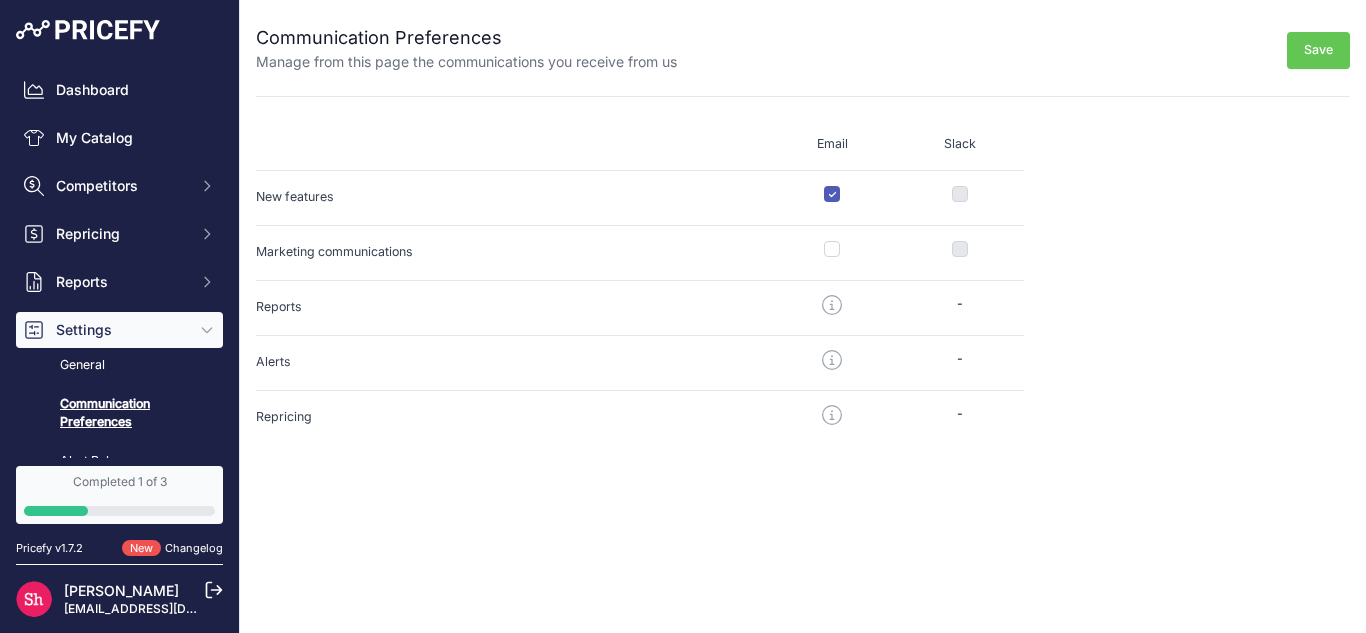 scroll, scrollTop: 0, scrollLeft: 0, axis: both 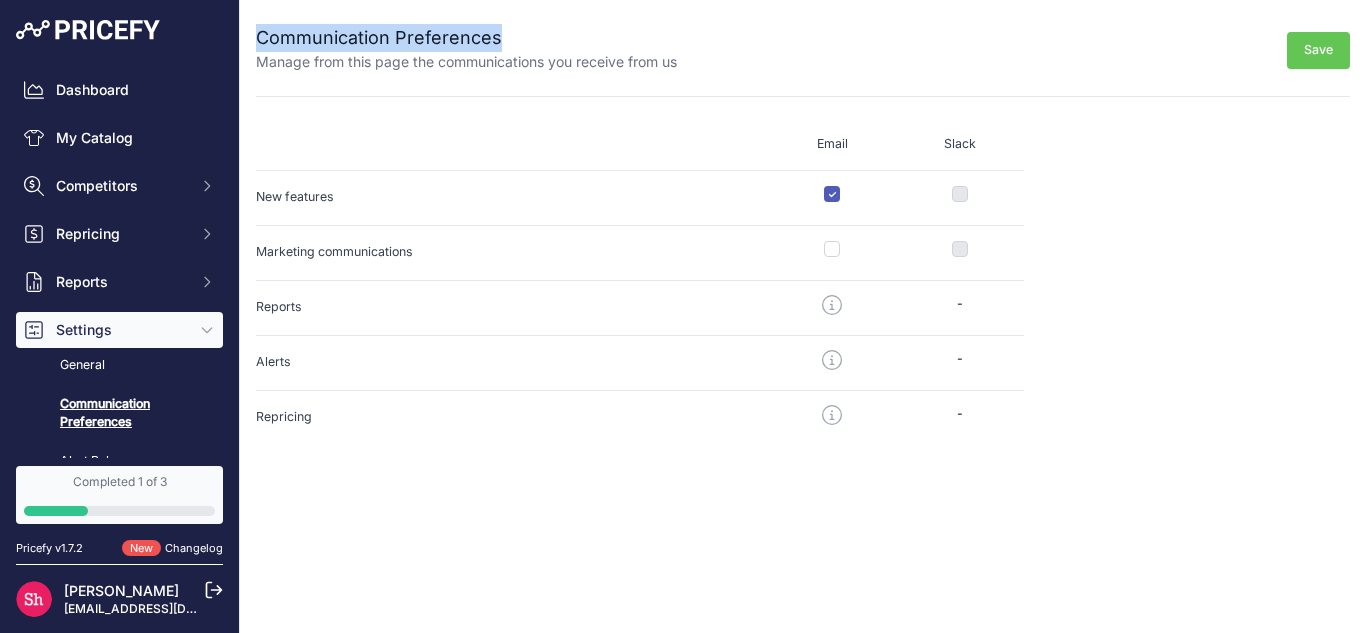 drag, startPoint x: 500, startPoint y: 38, endPoint x: 252, endPoint y: 41, distance: 248.01814 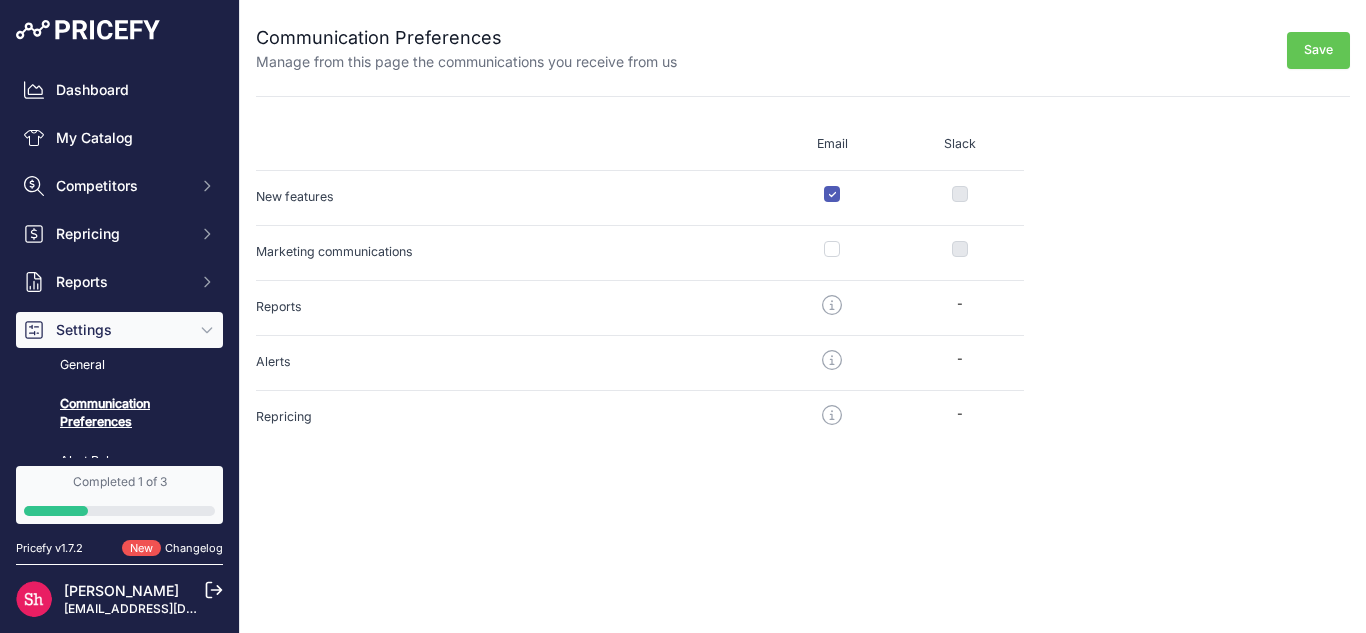 click on "New features" at bounding box center (512, 197) 